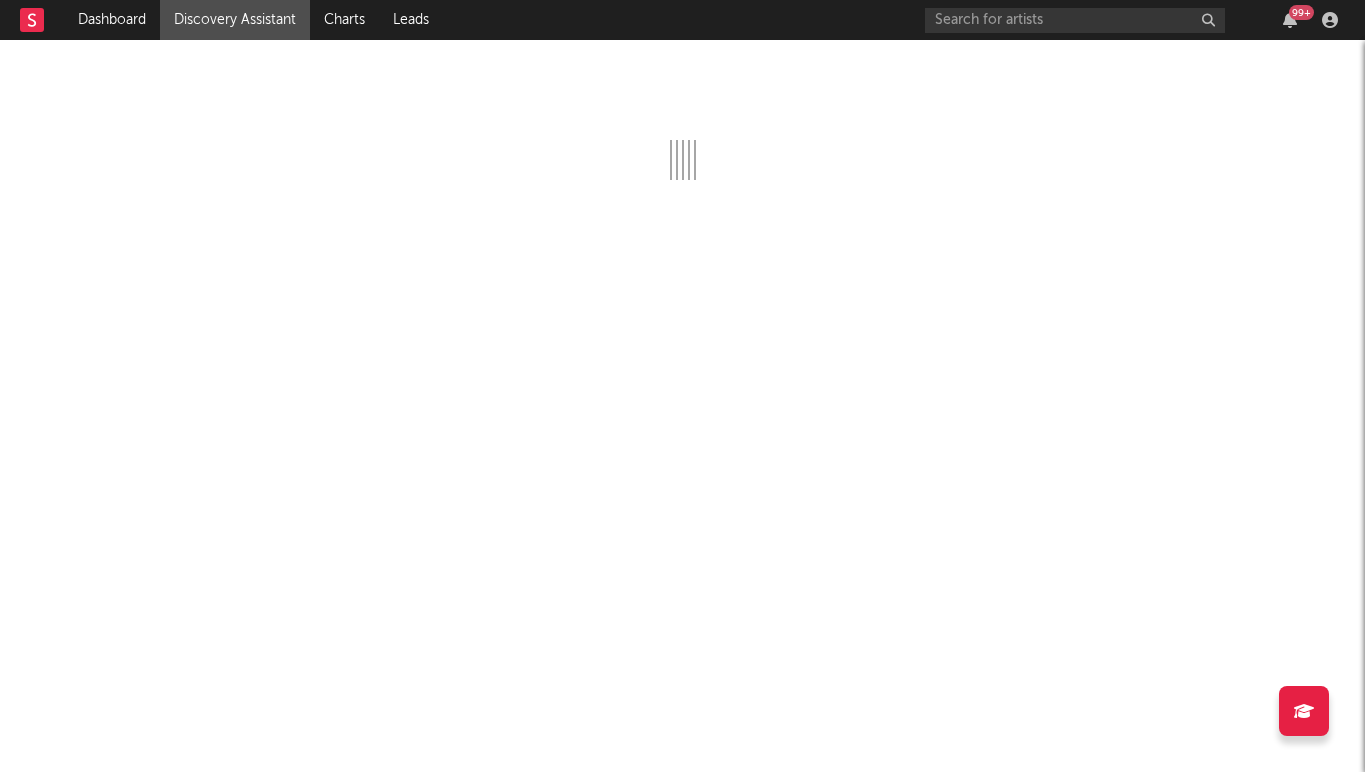 scroll, scrollTop: 0, scrollLeft: 0, axis: both 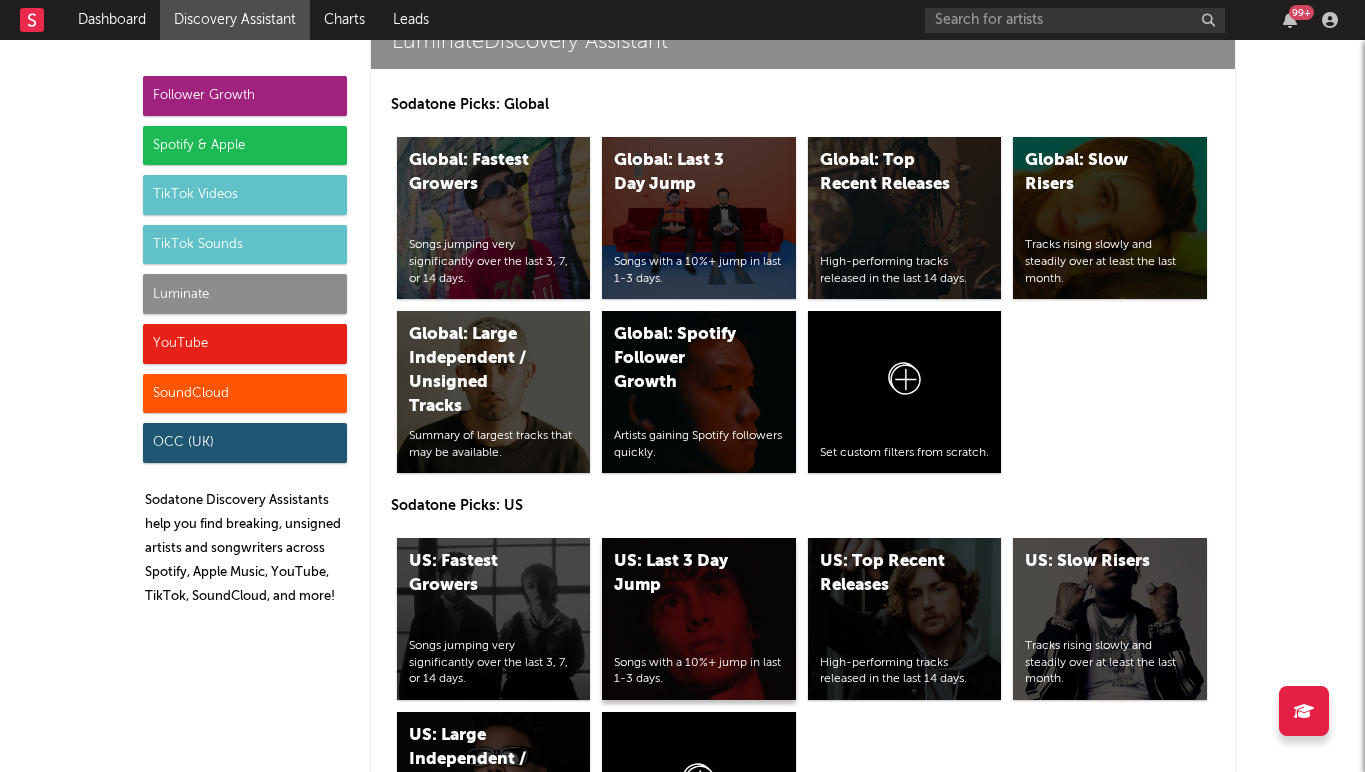 click on "US: Last 3 Day Jump Songs with a 10%+ jump in last 1-3 days." at bounding box center [699, 619] 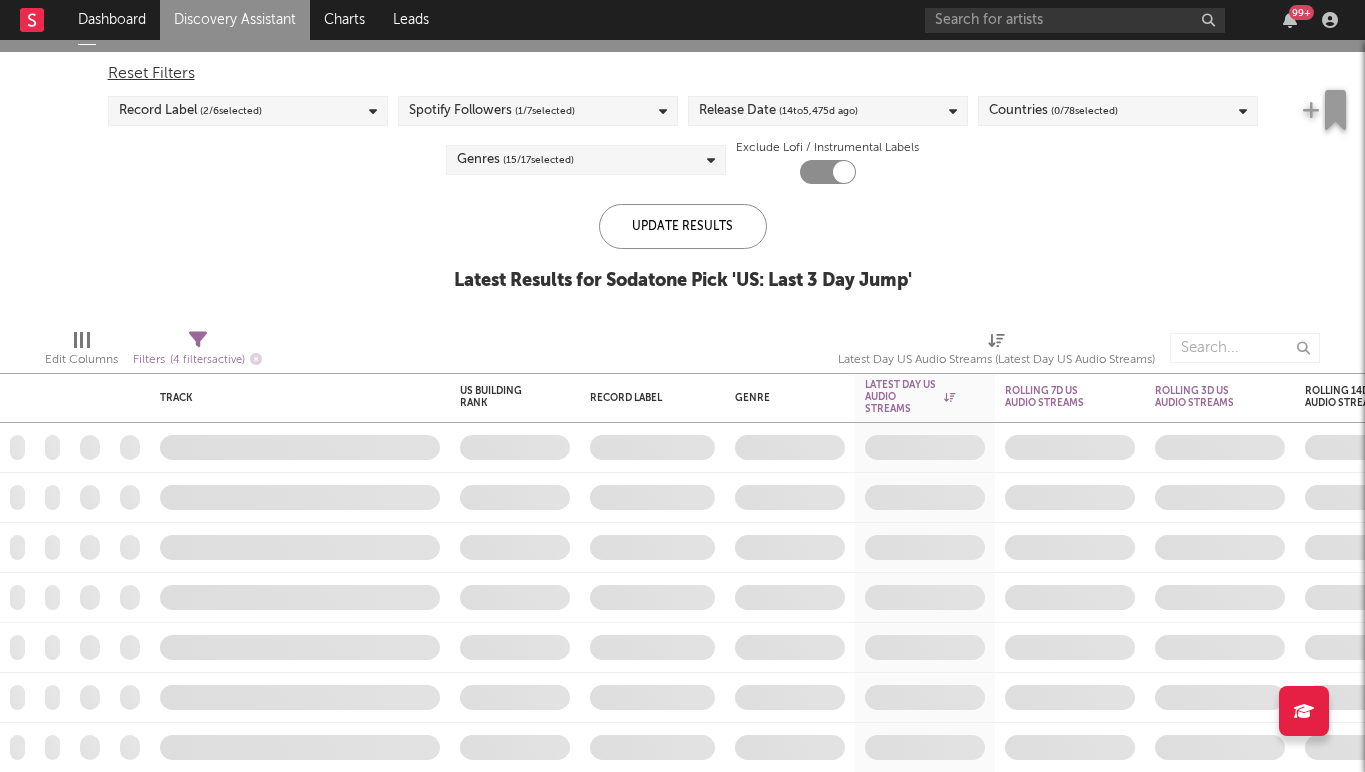 checkbox on "true" 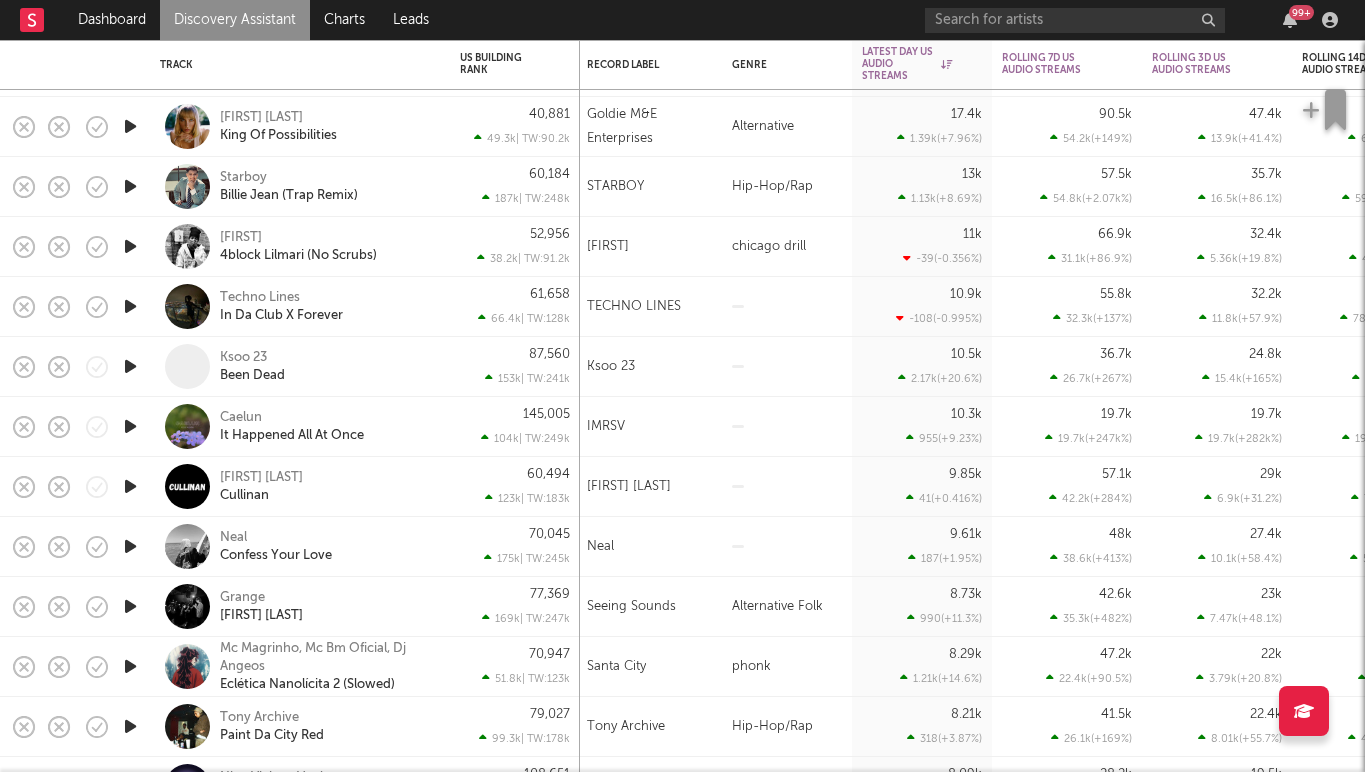 click at bounding box center (130, 426) 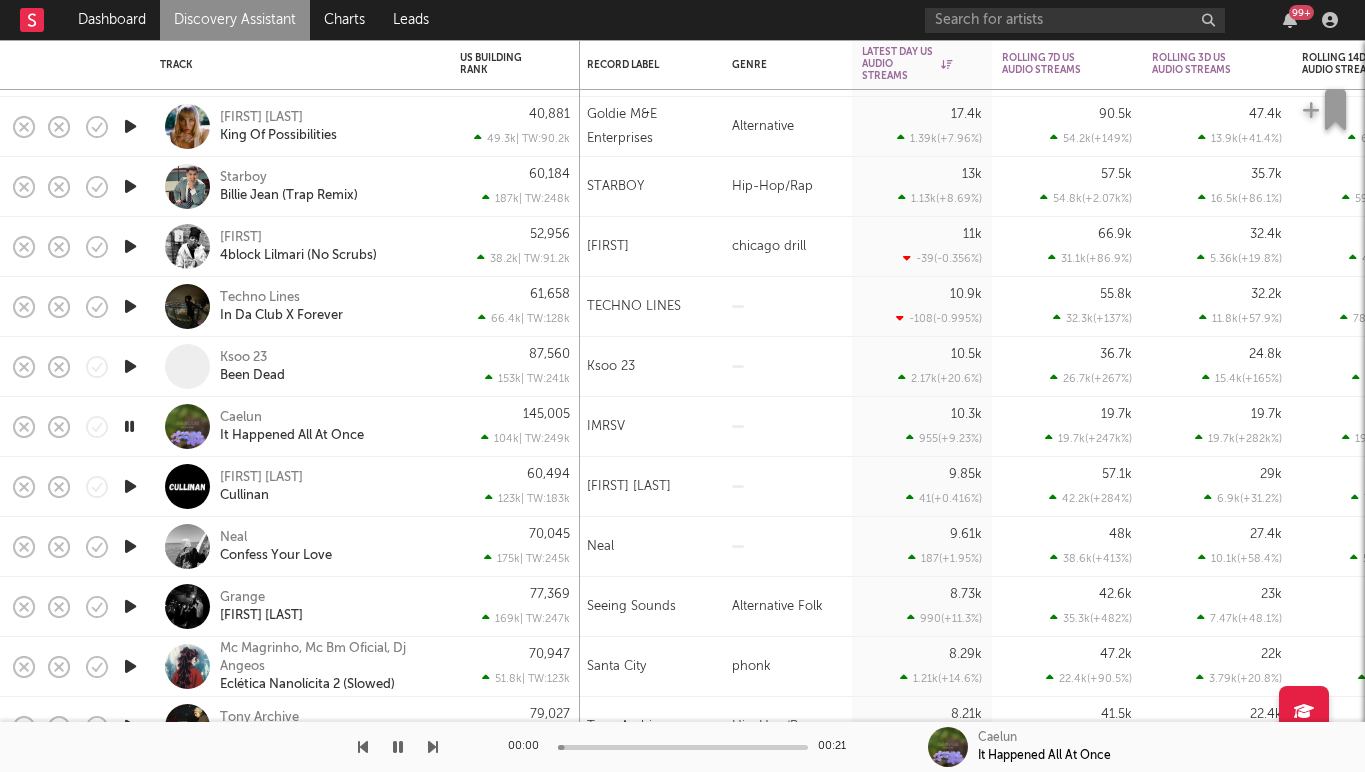 click at bounding box center (130, 486) 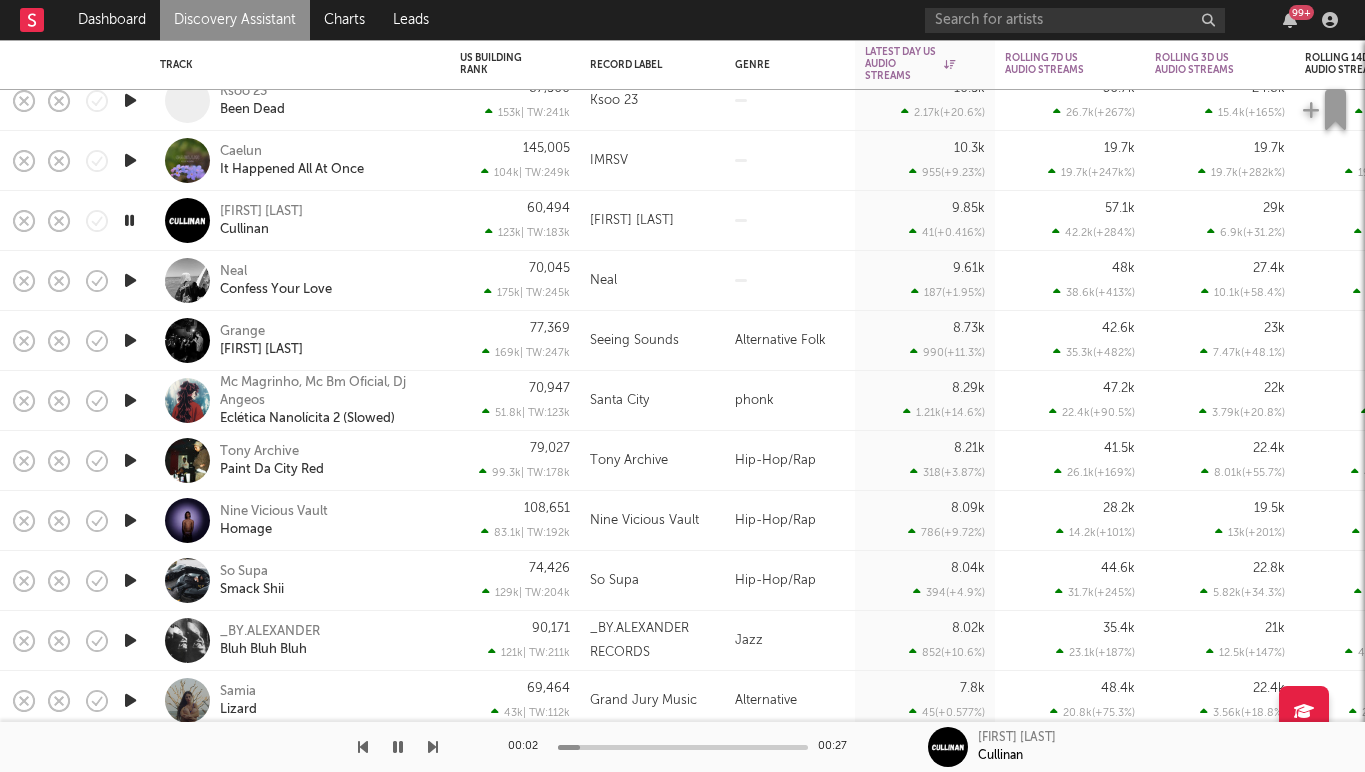 click at bounding box center (130, 280) 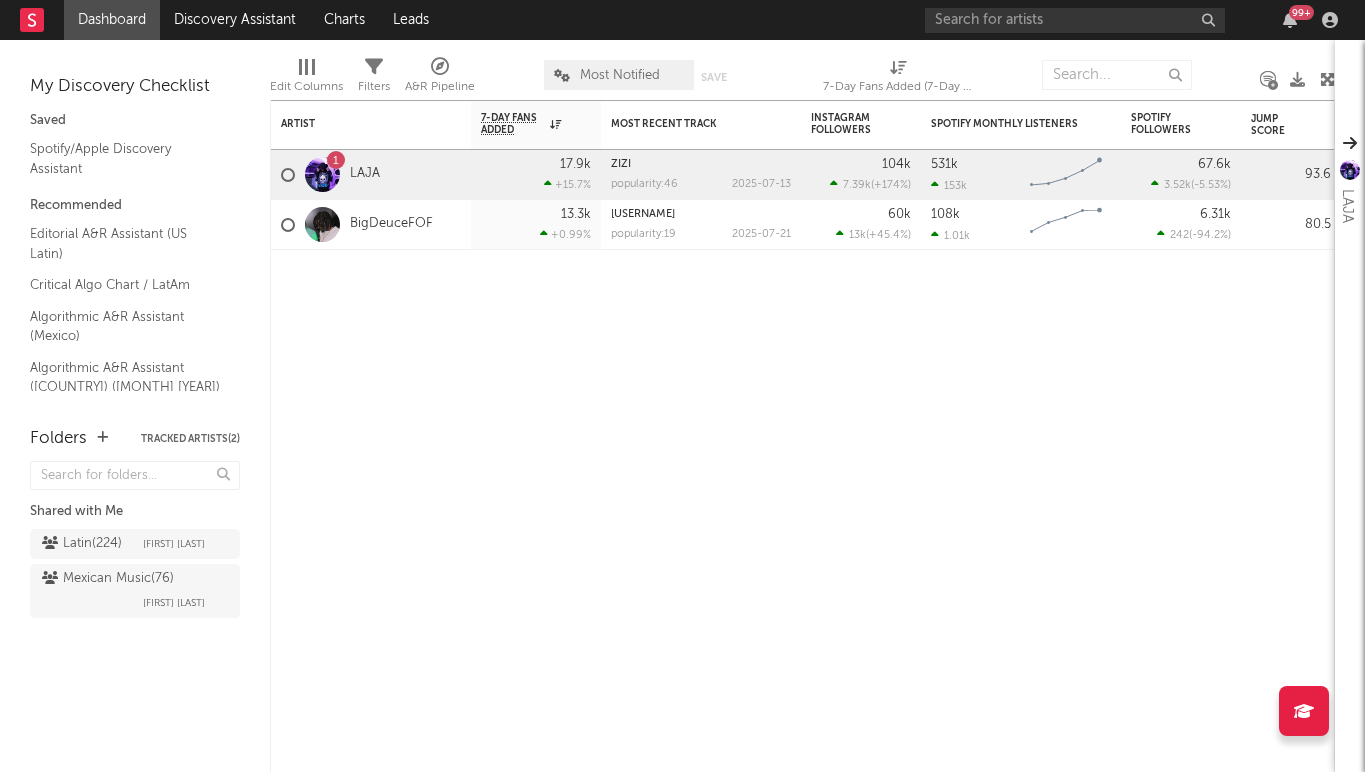 scroll, scrollTop: 0, scrollLeft: 0, axis: both 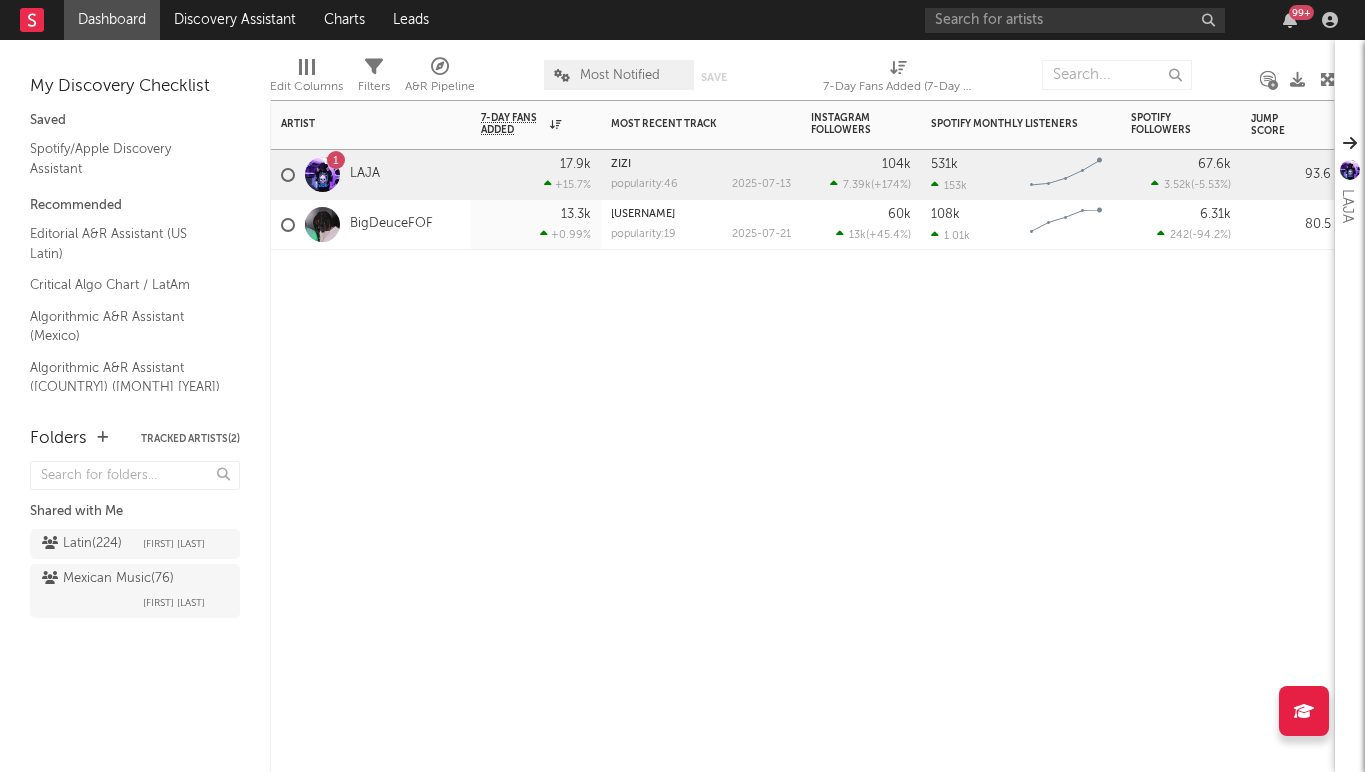 click on "1" at bounding box center (336, 161) 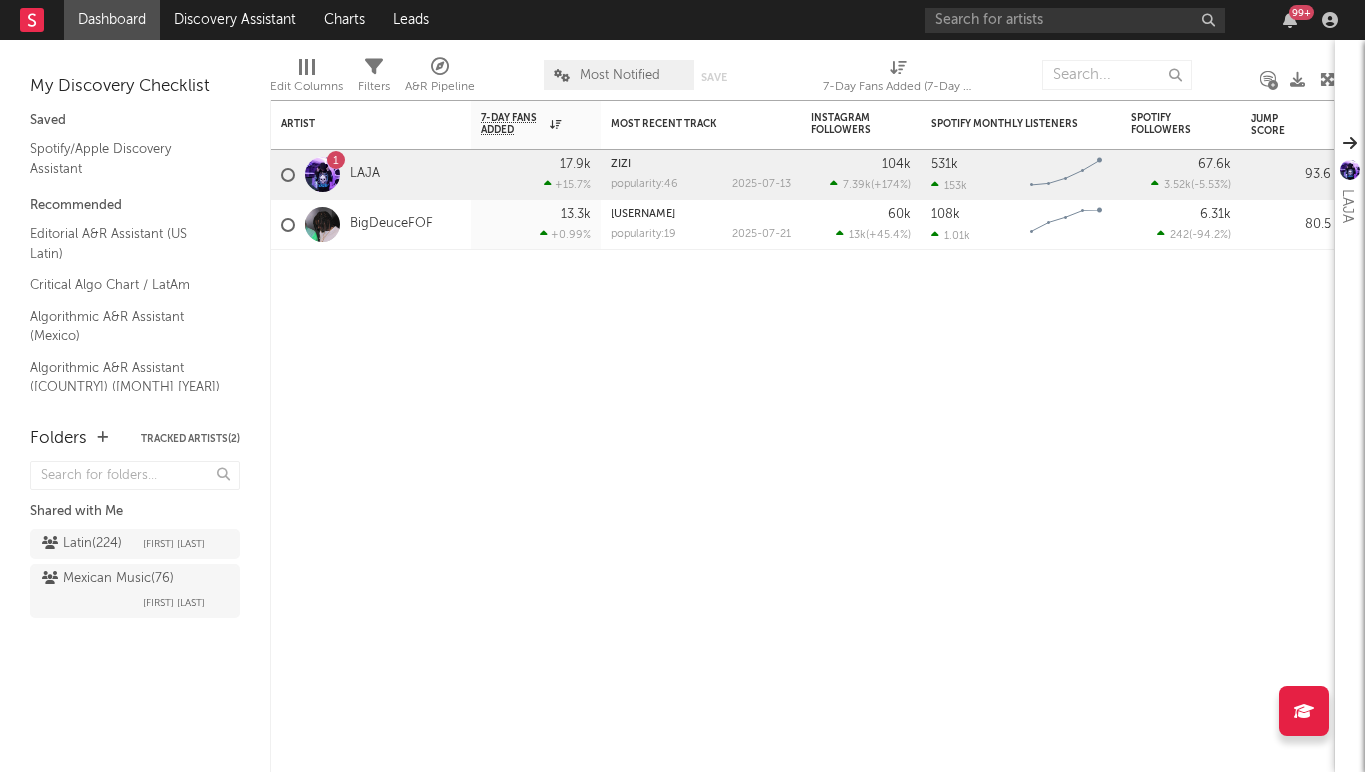 click at bounding box center (322, 174) 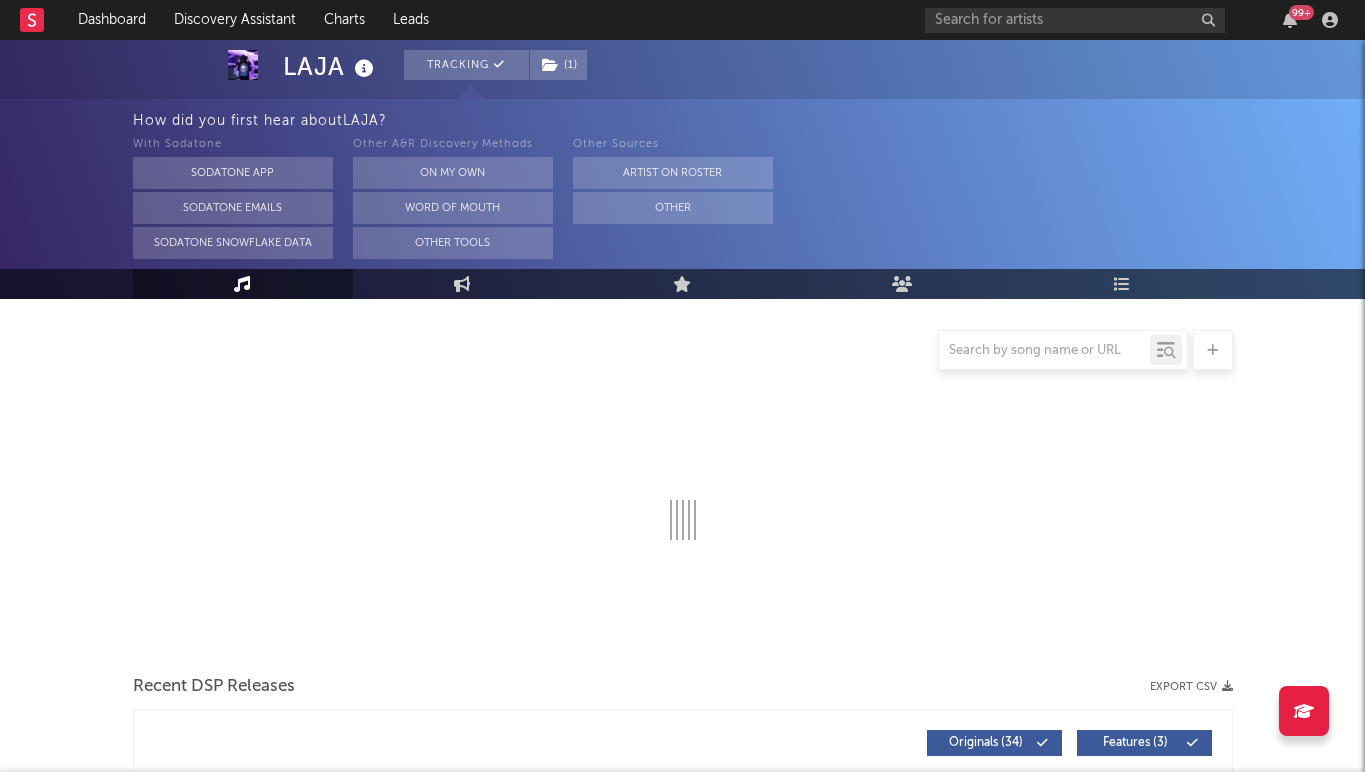 scroll, scrollTop: 0, scrollLeft: 0, axis: both 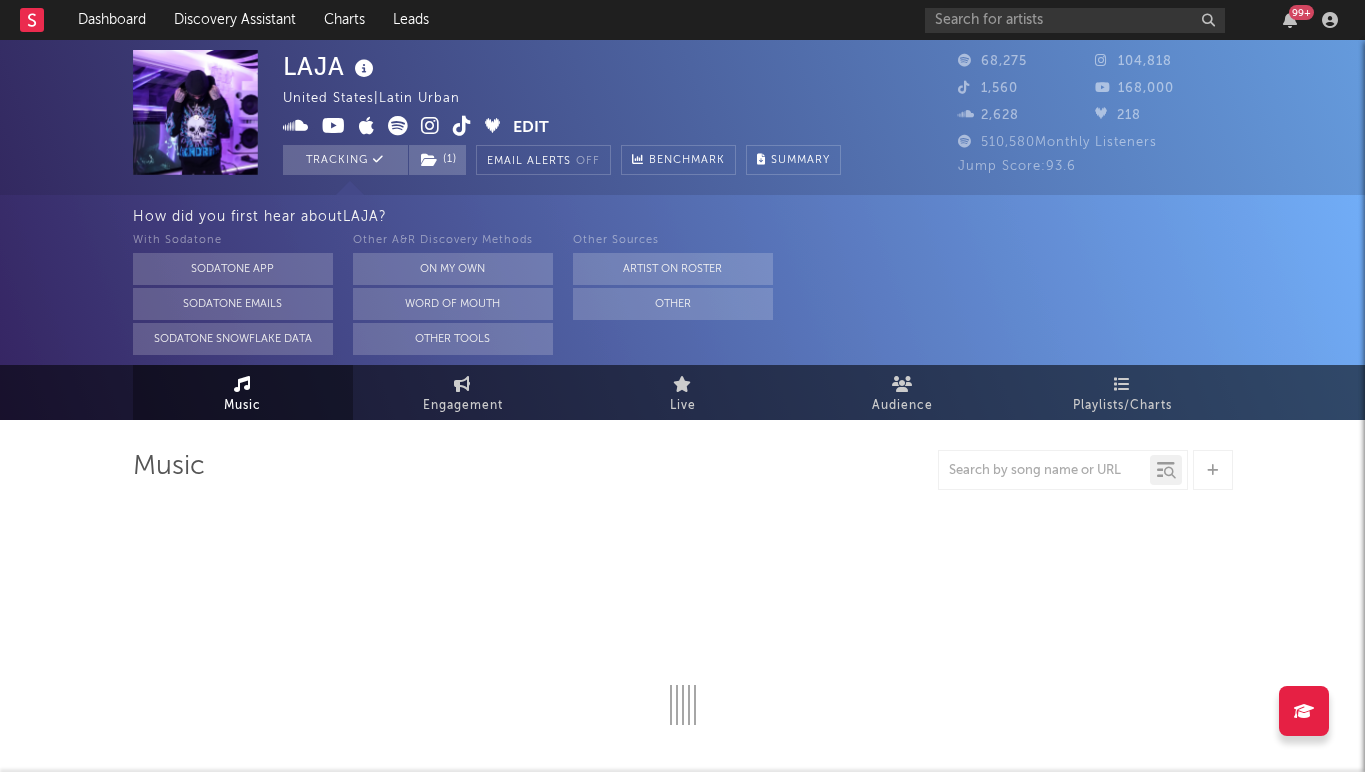 select on "6m" 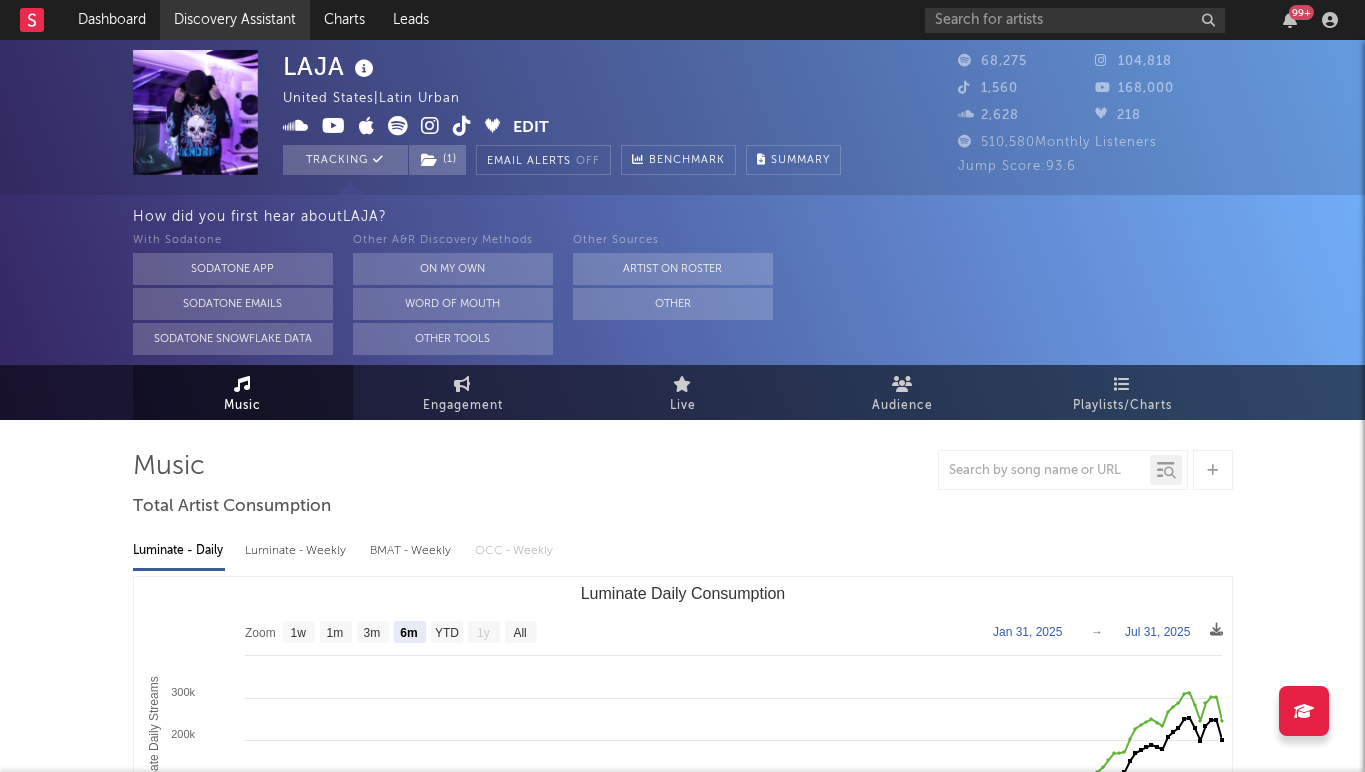 click on "Discovery Assistant" at bounding box center [235, 20] 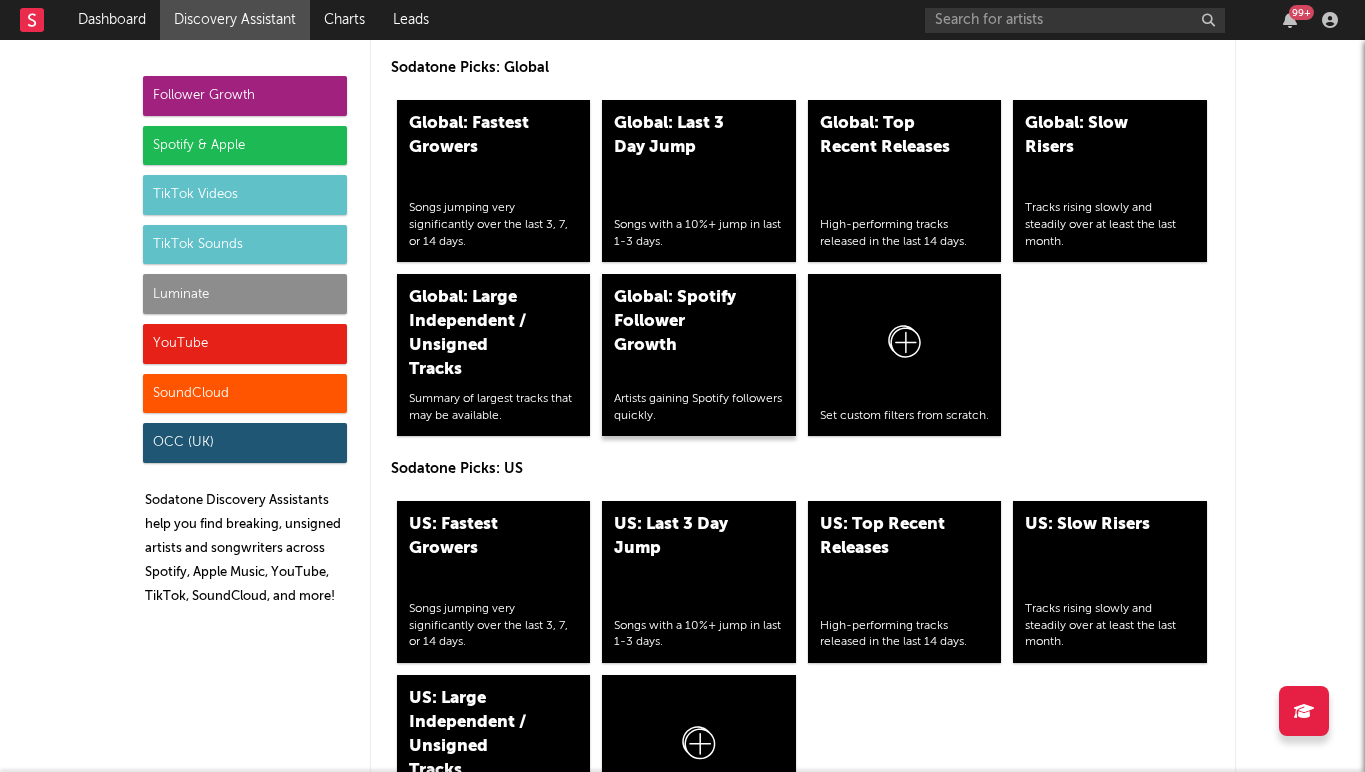 scroll, scrollTop: 9596, scrollLeft: 0, axis: vertical 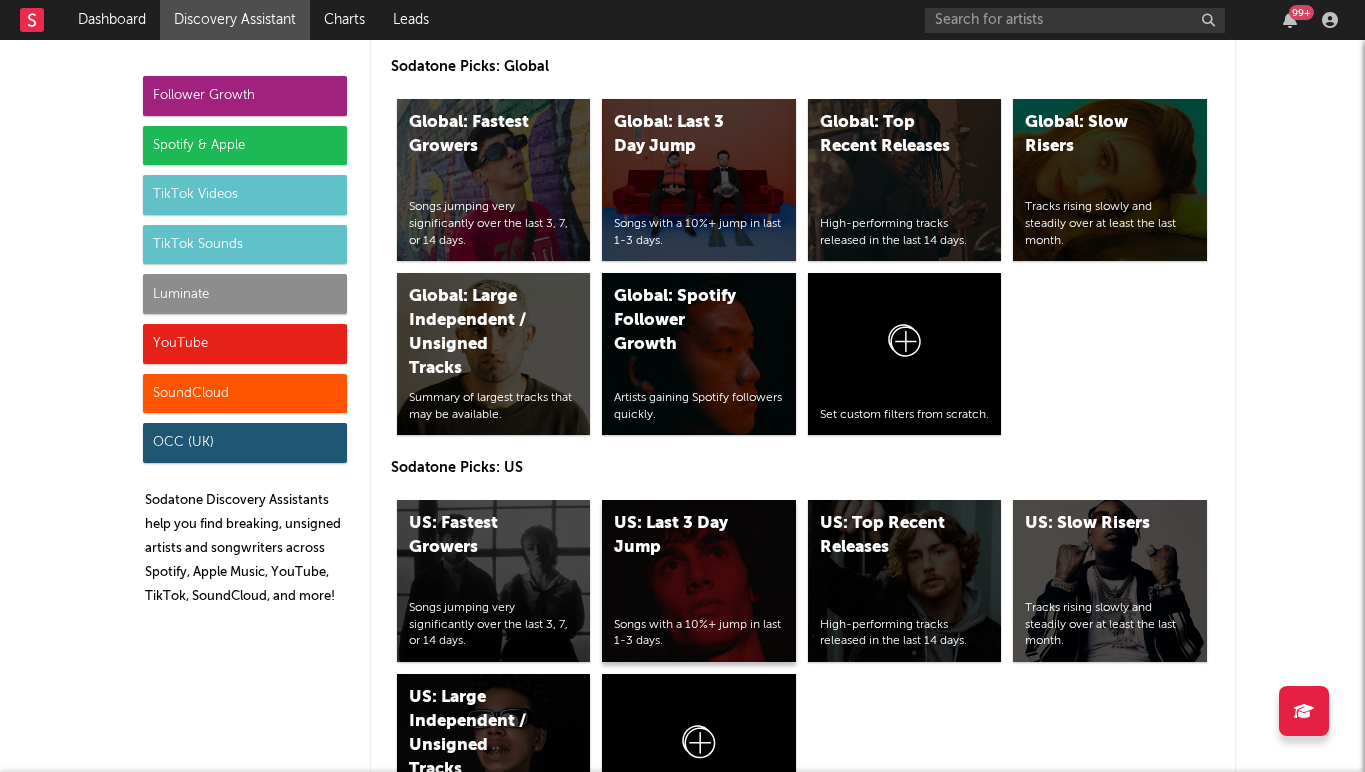 click on "US: Last 3 Day Jump Songs with a 10%+ jump in last 1-3 days." at bounding box center (699, 581) 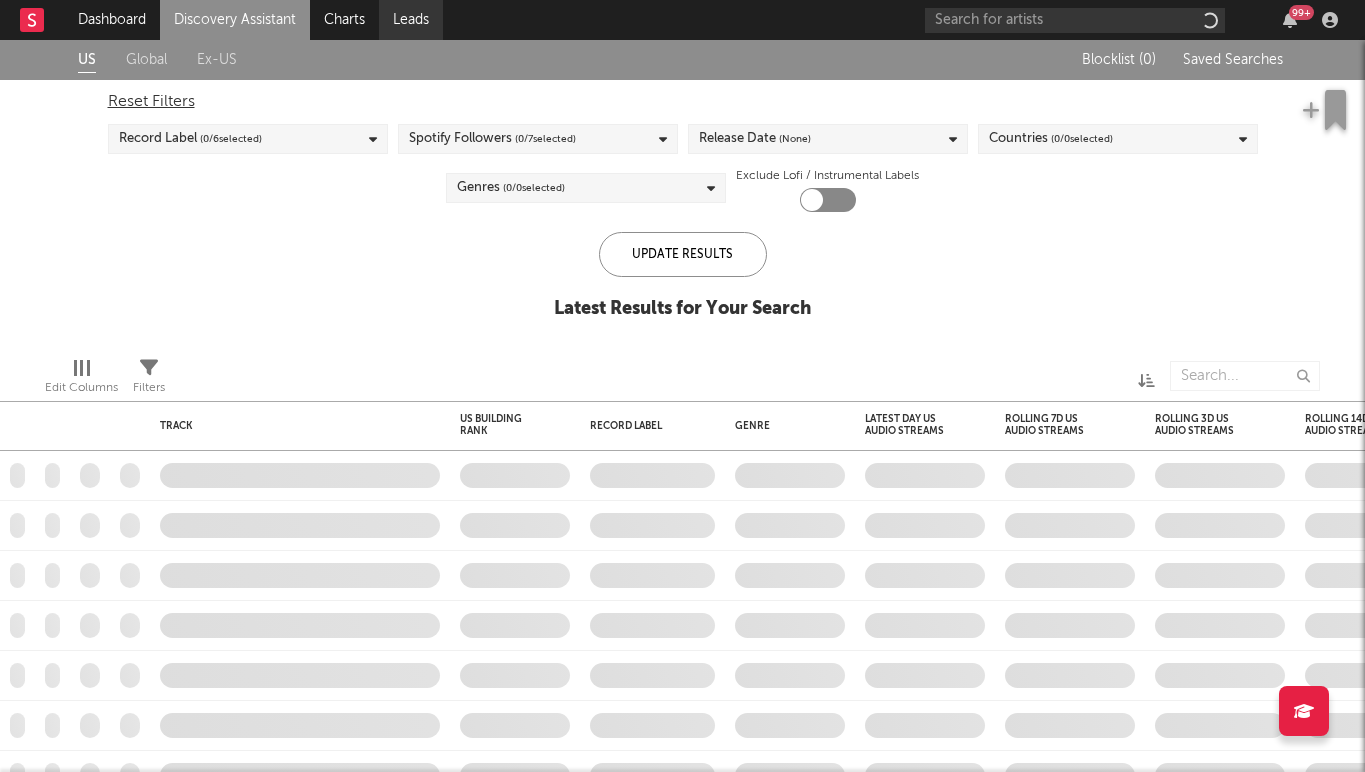 checkbox on "true" 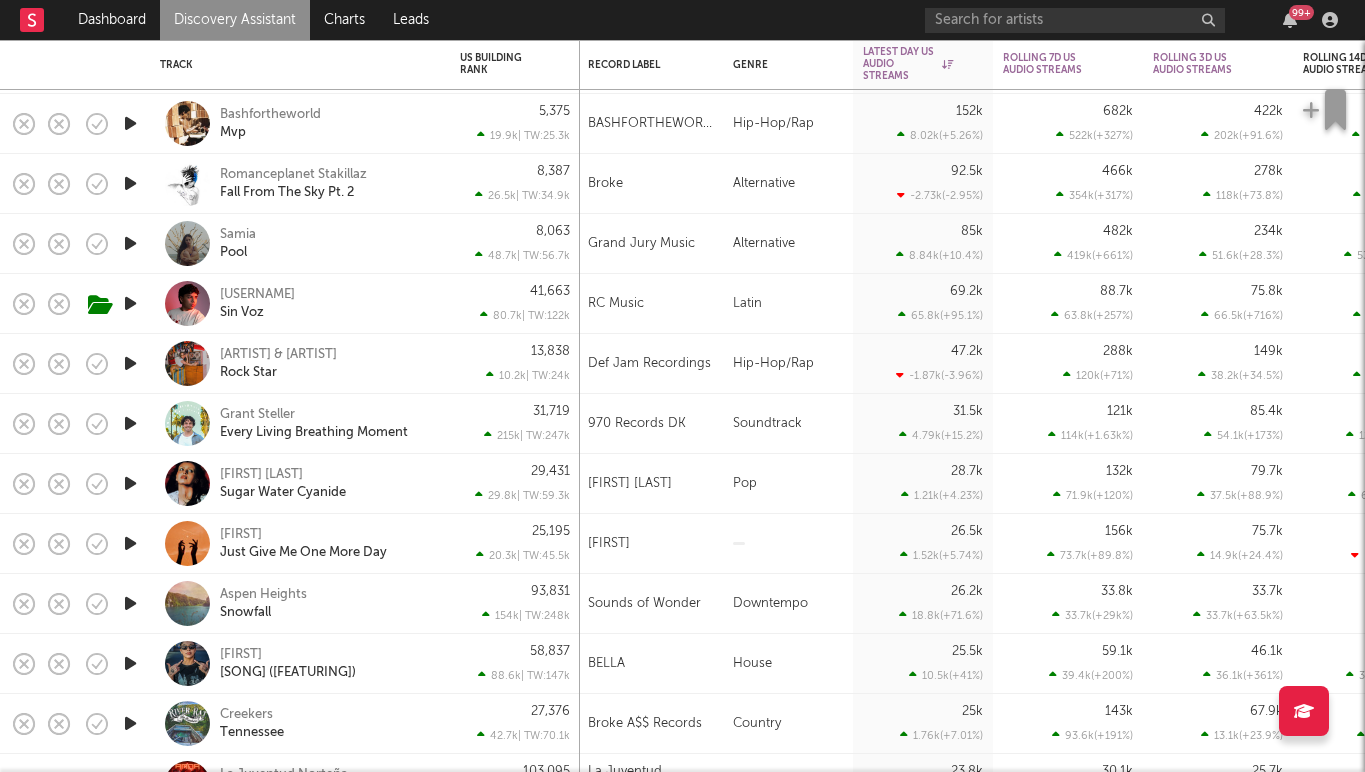 click at bounding box center [130, 423] 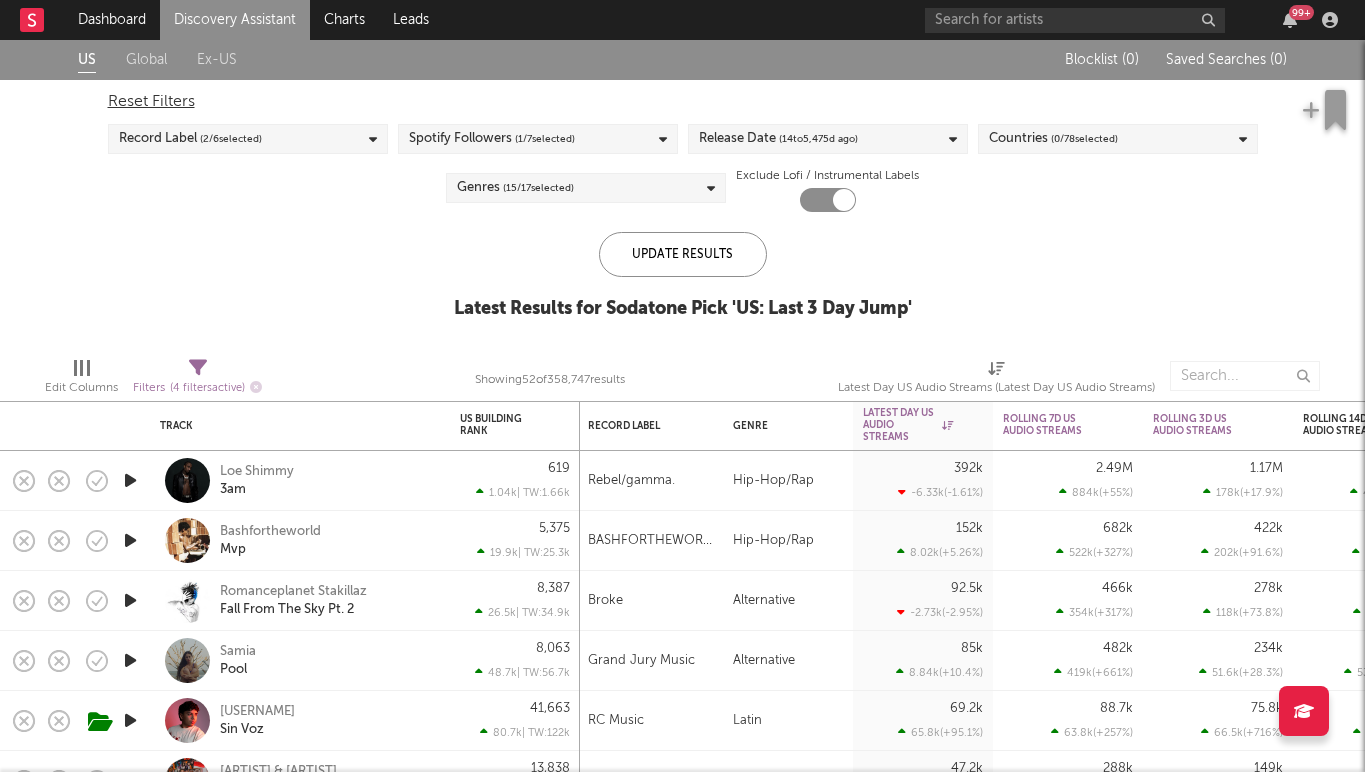 click on "Discovery Assistant" at bounding box center [235, 20] 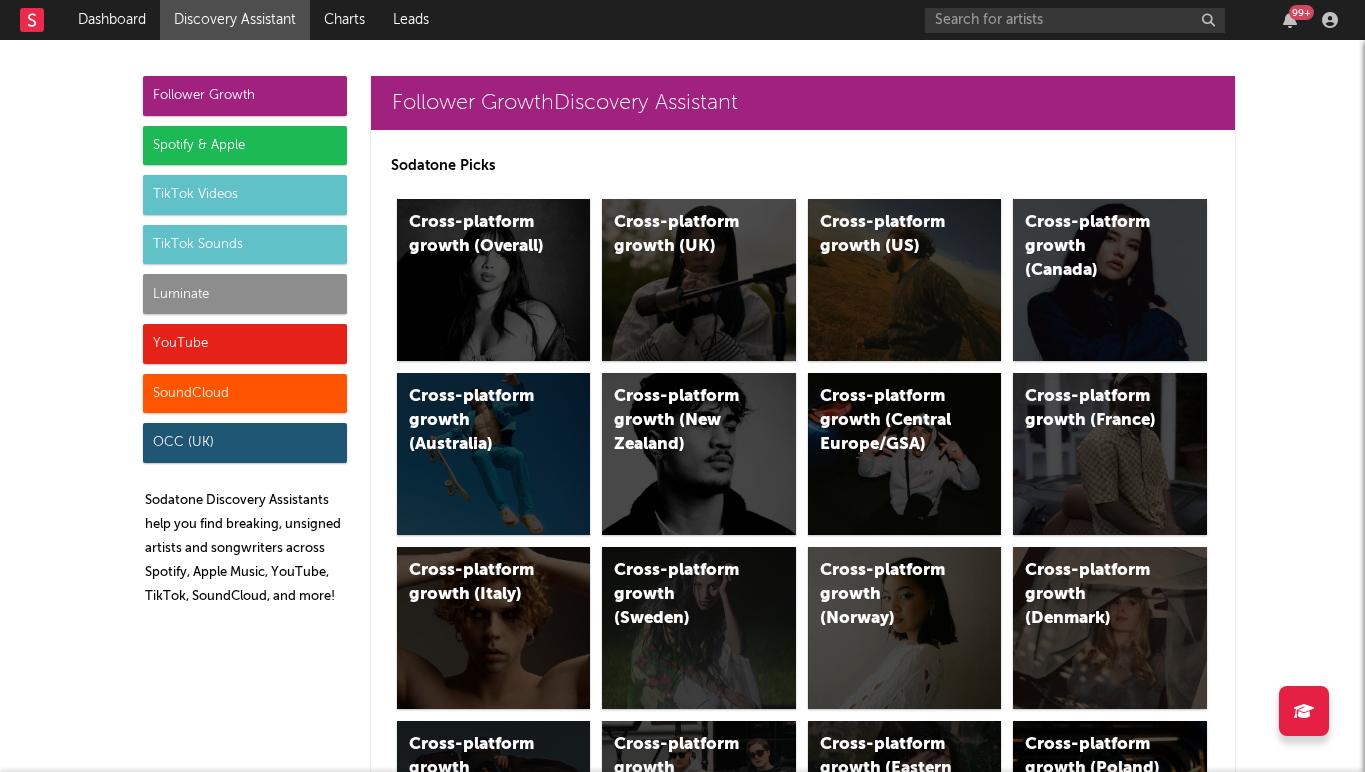 click on "Spotify & Apple" at bounding box center (245, 146) 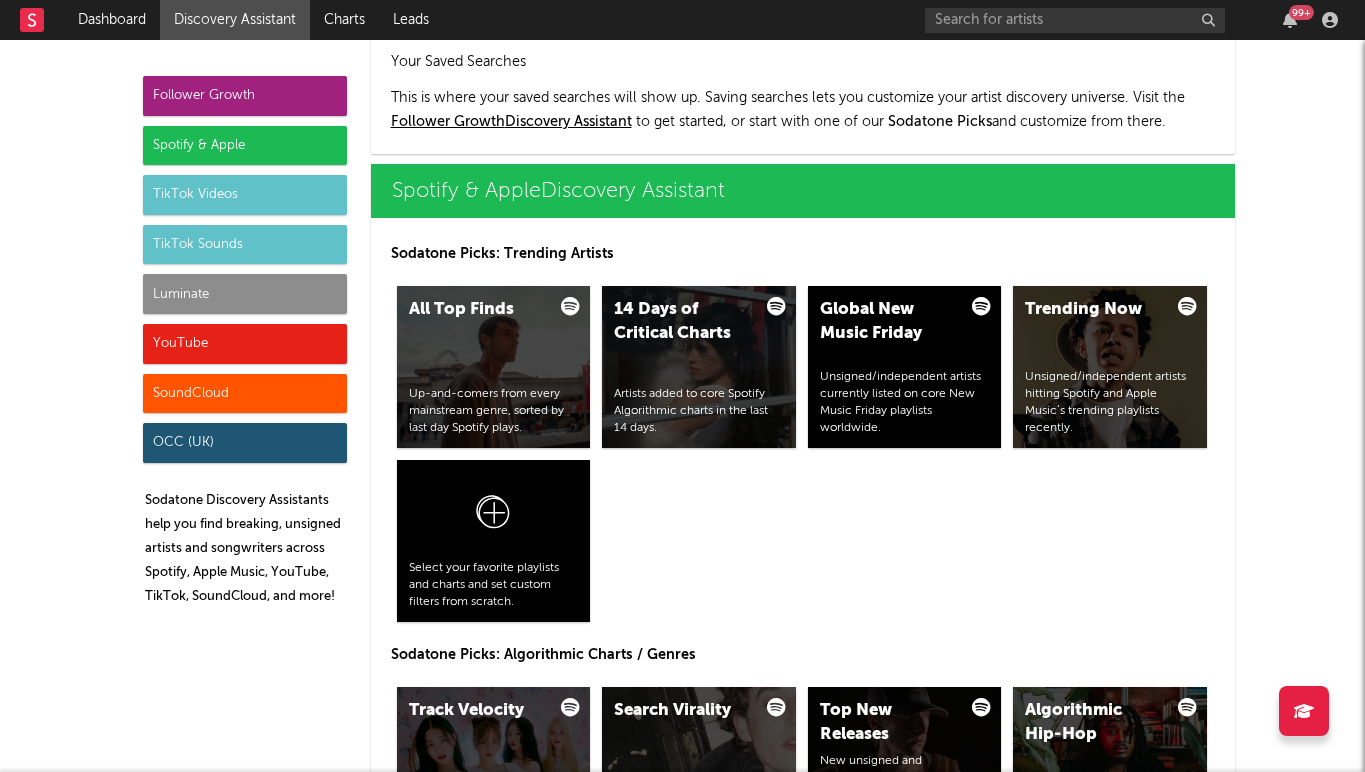 scroll, scrollTop: 1999, scrollLeft: 0, axis: vertical 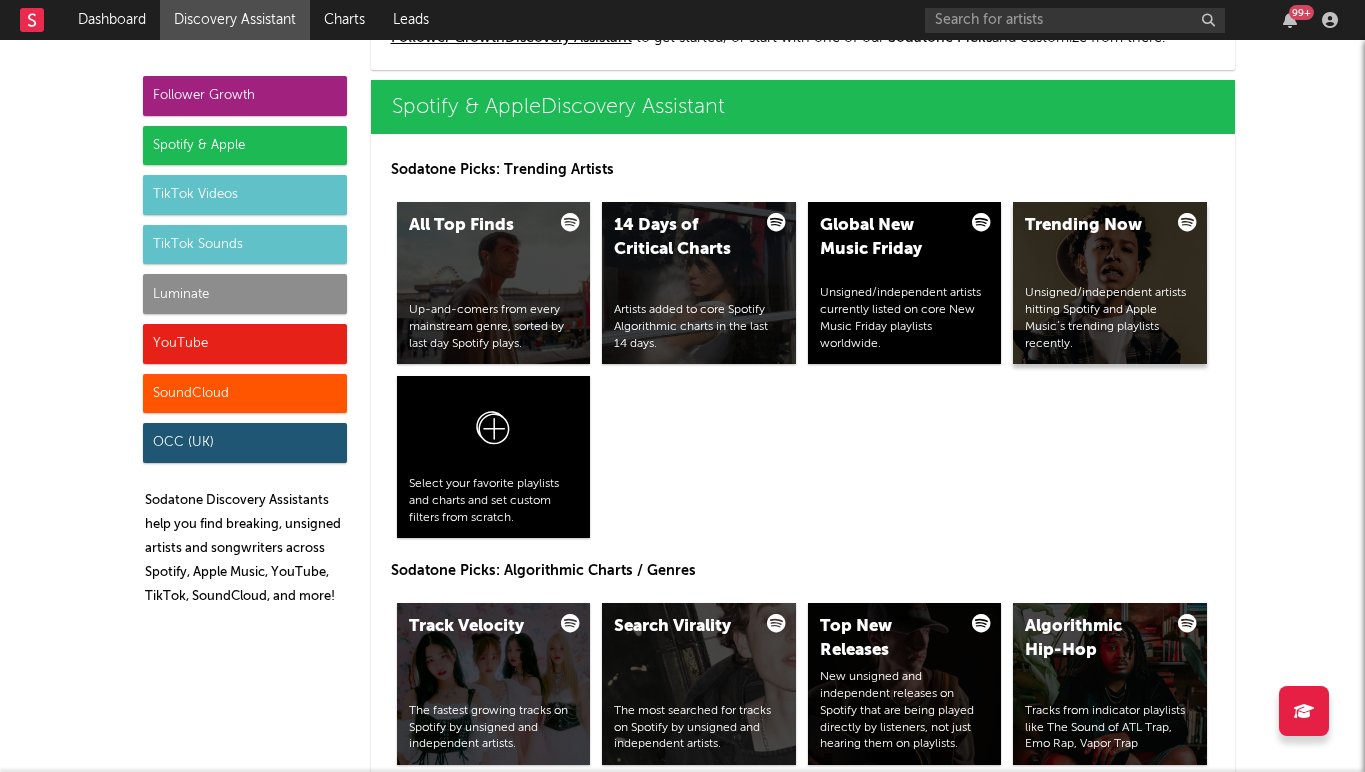 click on "Unsigned/independent artists hitting Spotify and Apple Music’s trending playlists recently." at bounding box center (1110, 318) 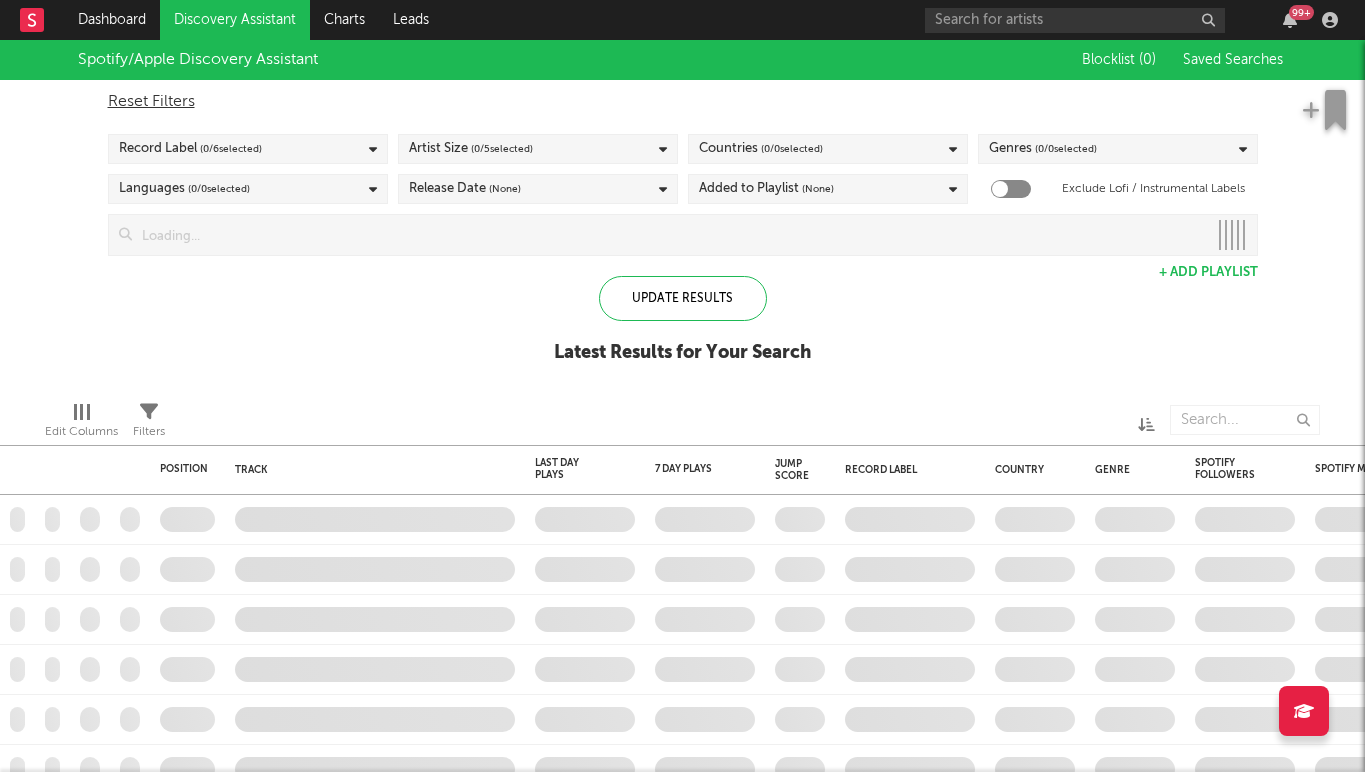 checkbox on "true" 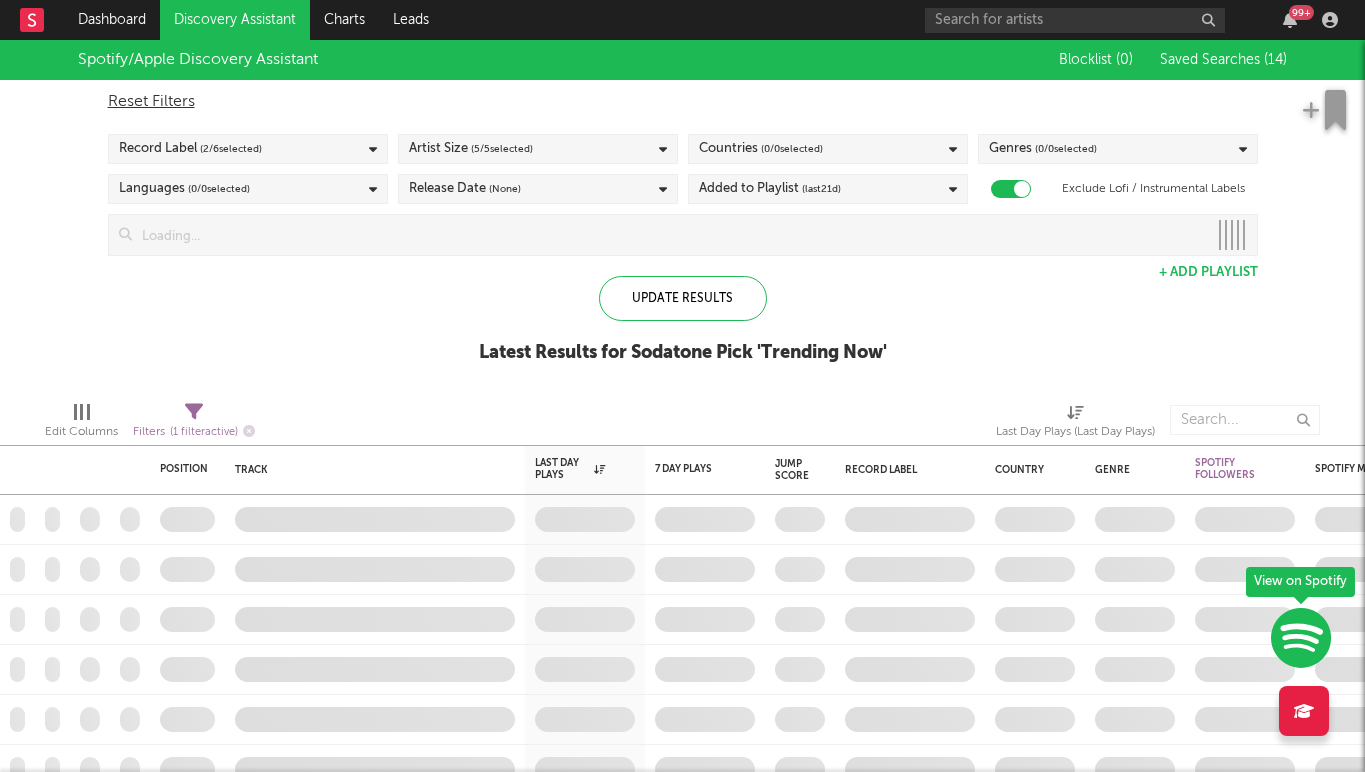 click on "Saved Searches   ( 14 )" at bounding box center [1223, 60] 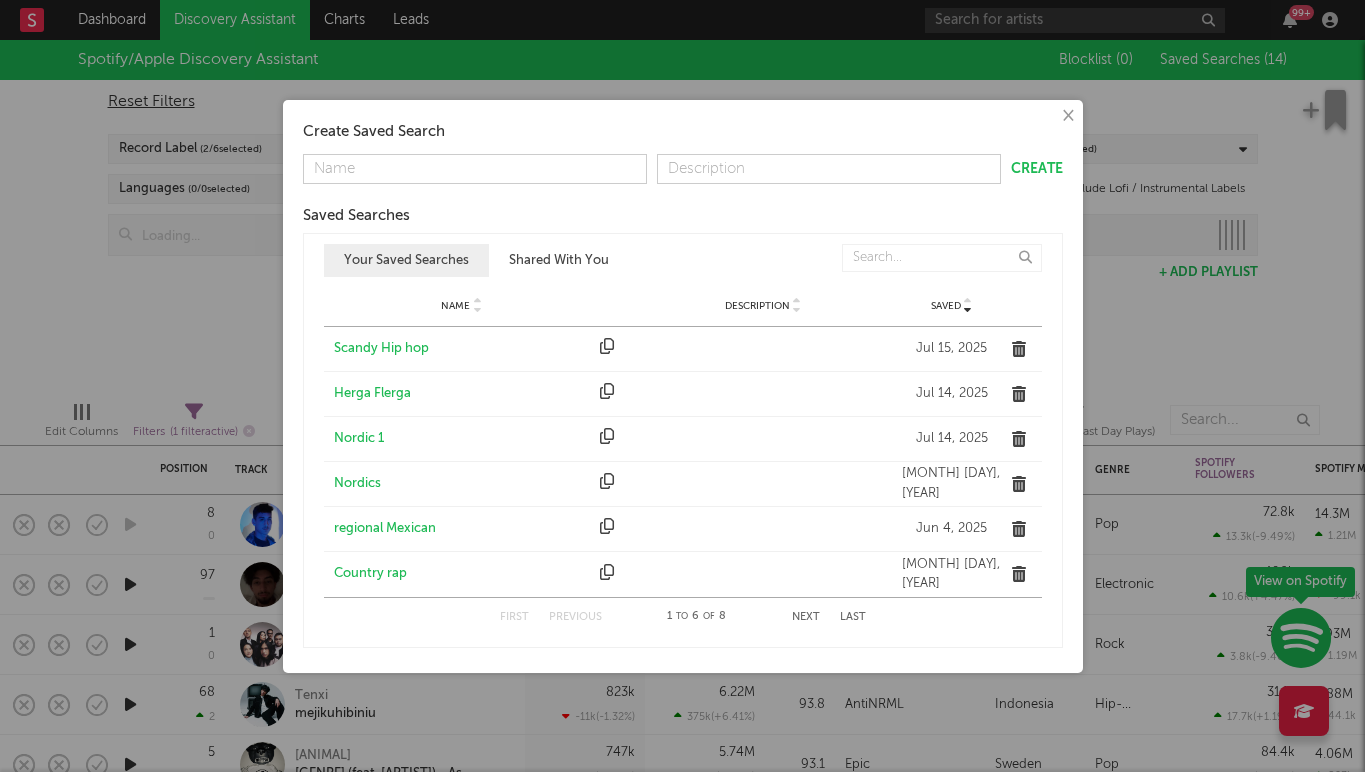 click on "Next" at bounding box center (806, 617) 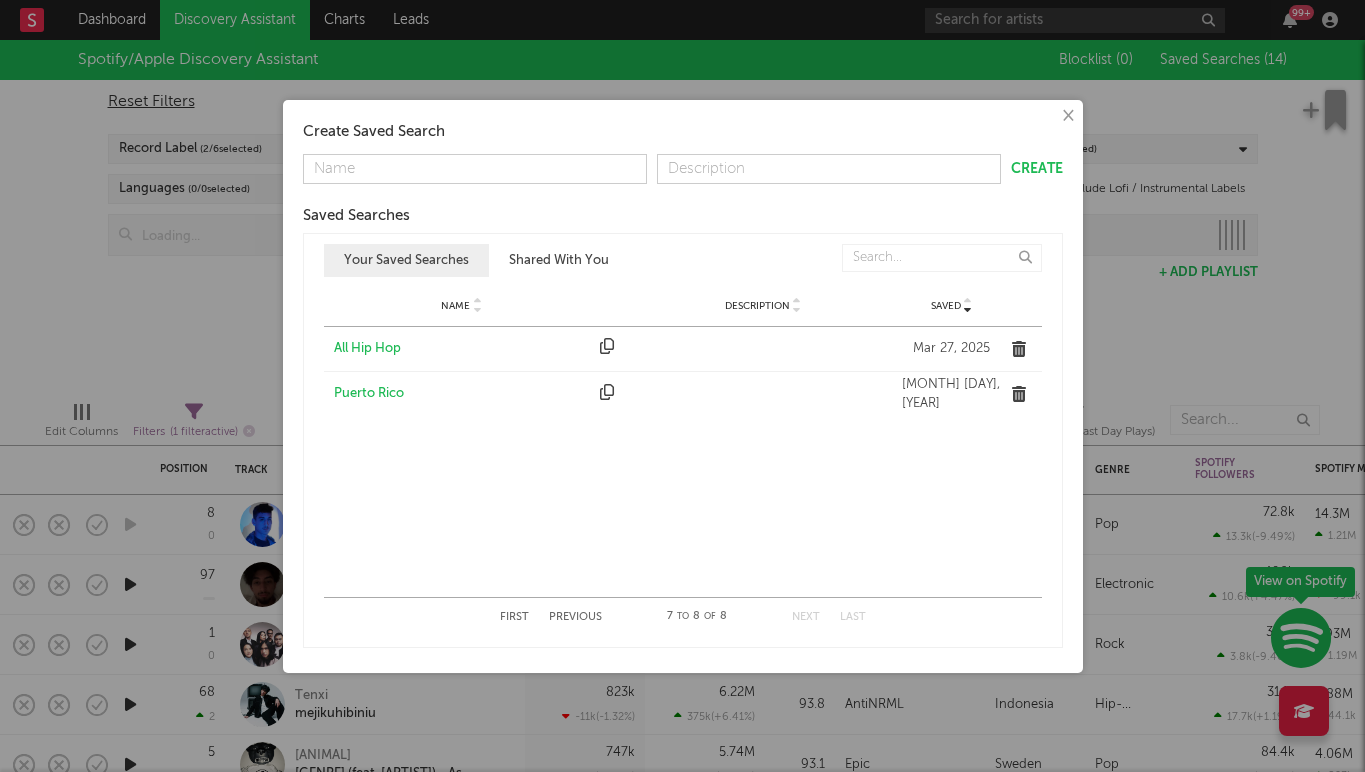 click on "All Hip Hop" at bounding box center (462, 349) 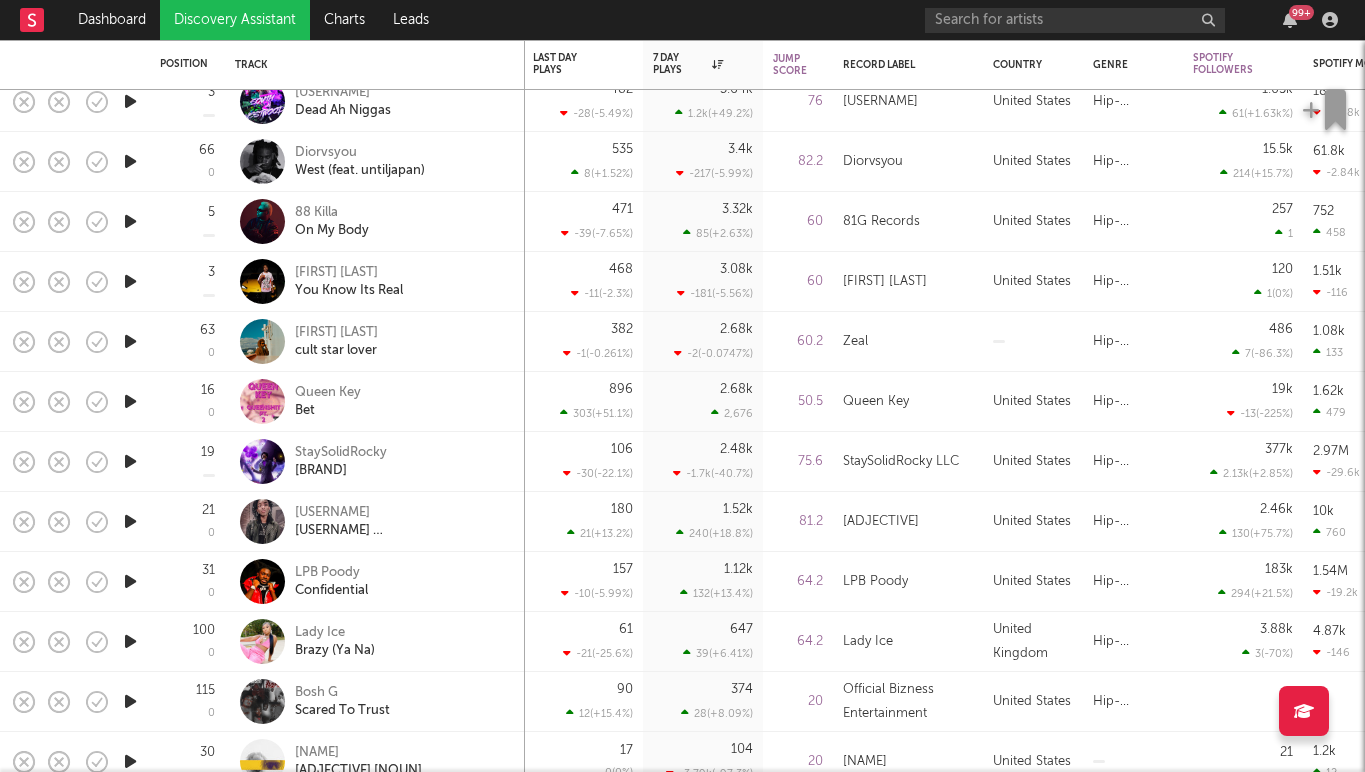 click at bounding box center [130, 521] 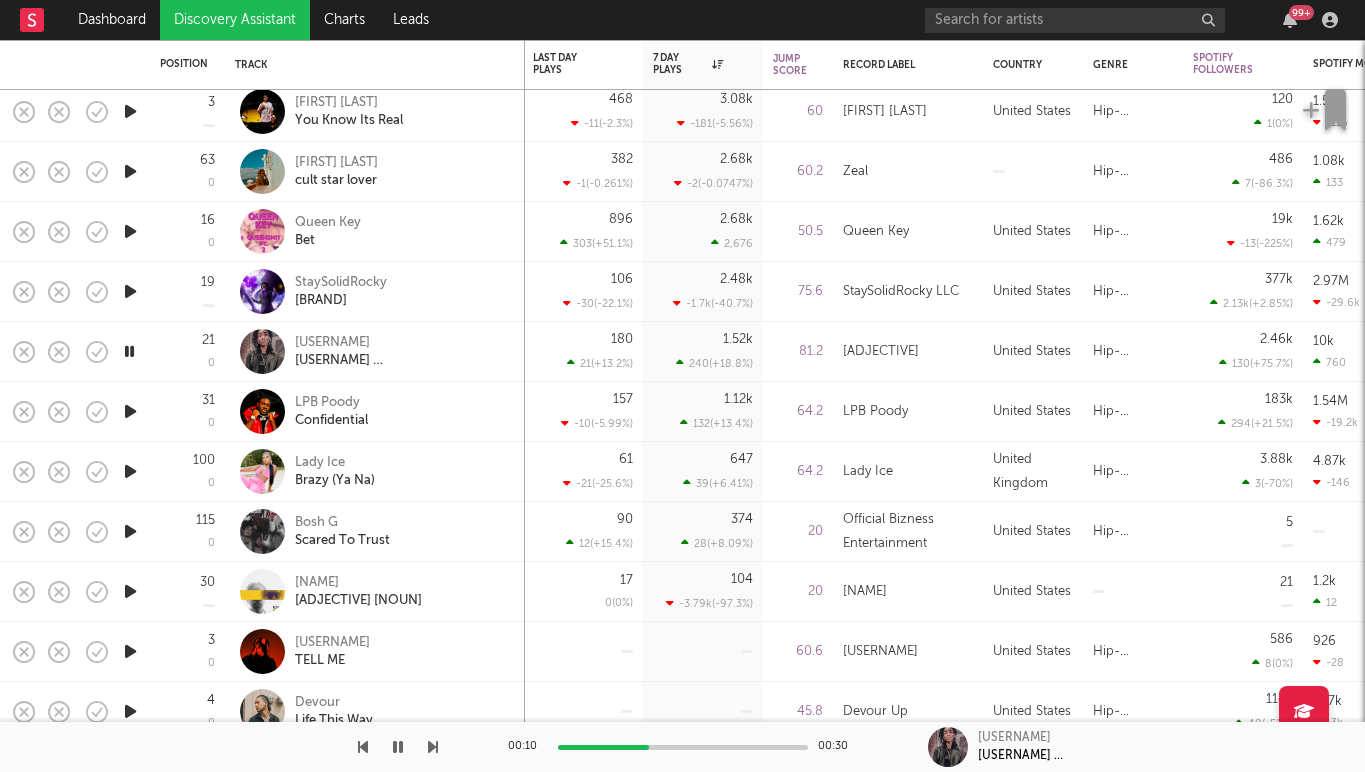 click at bounding box center [130, 471] 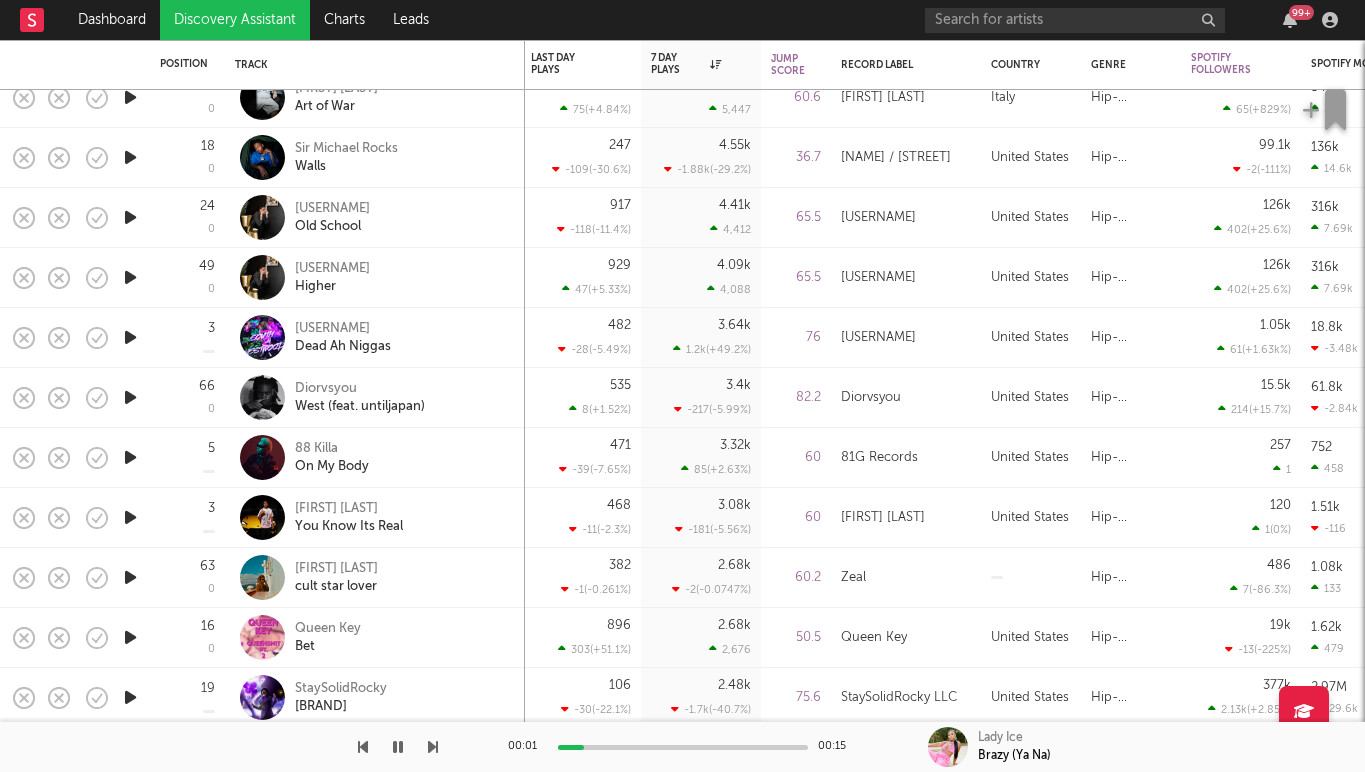 click at bounding box center [130, 337] 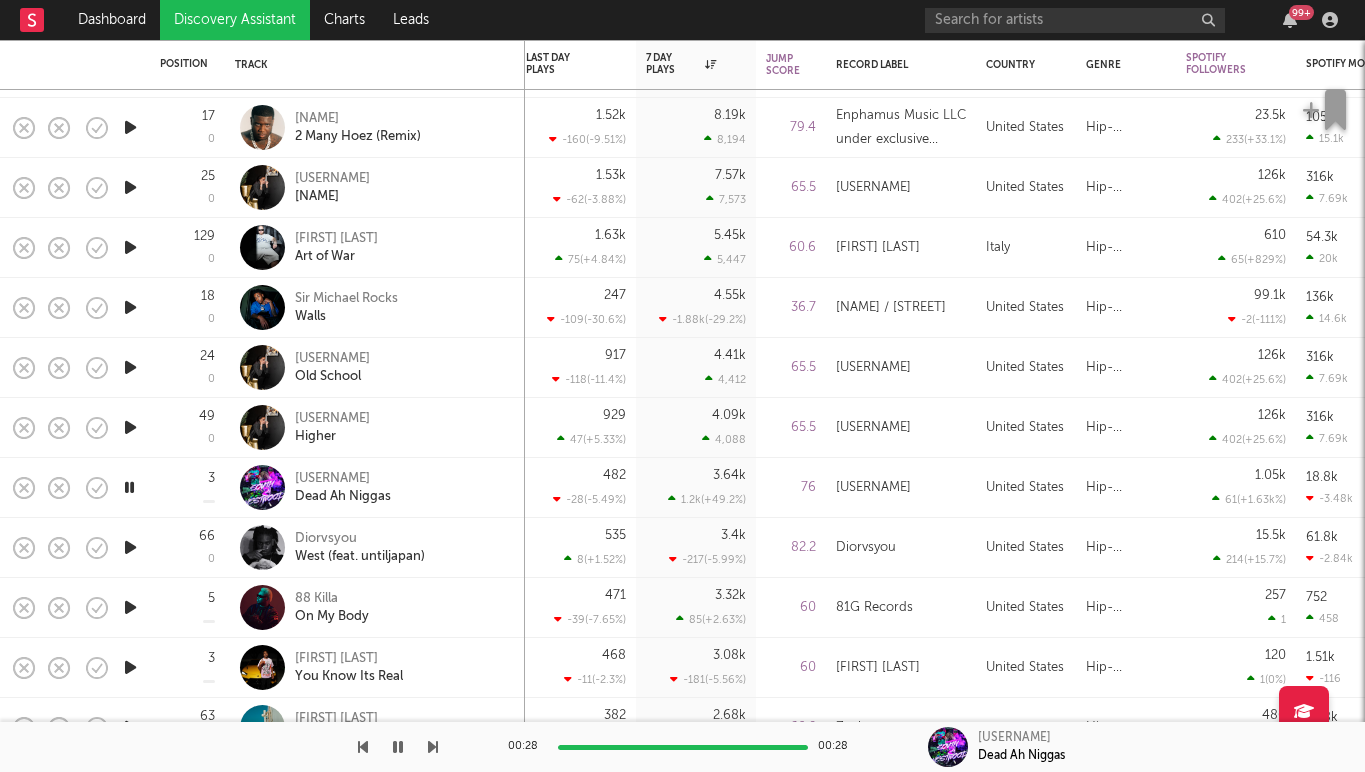 click at bounding box center [130, 307] 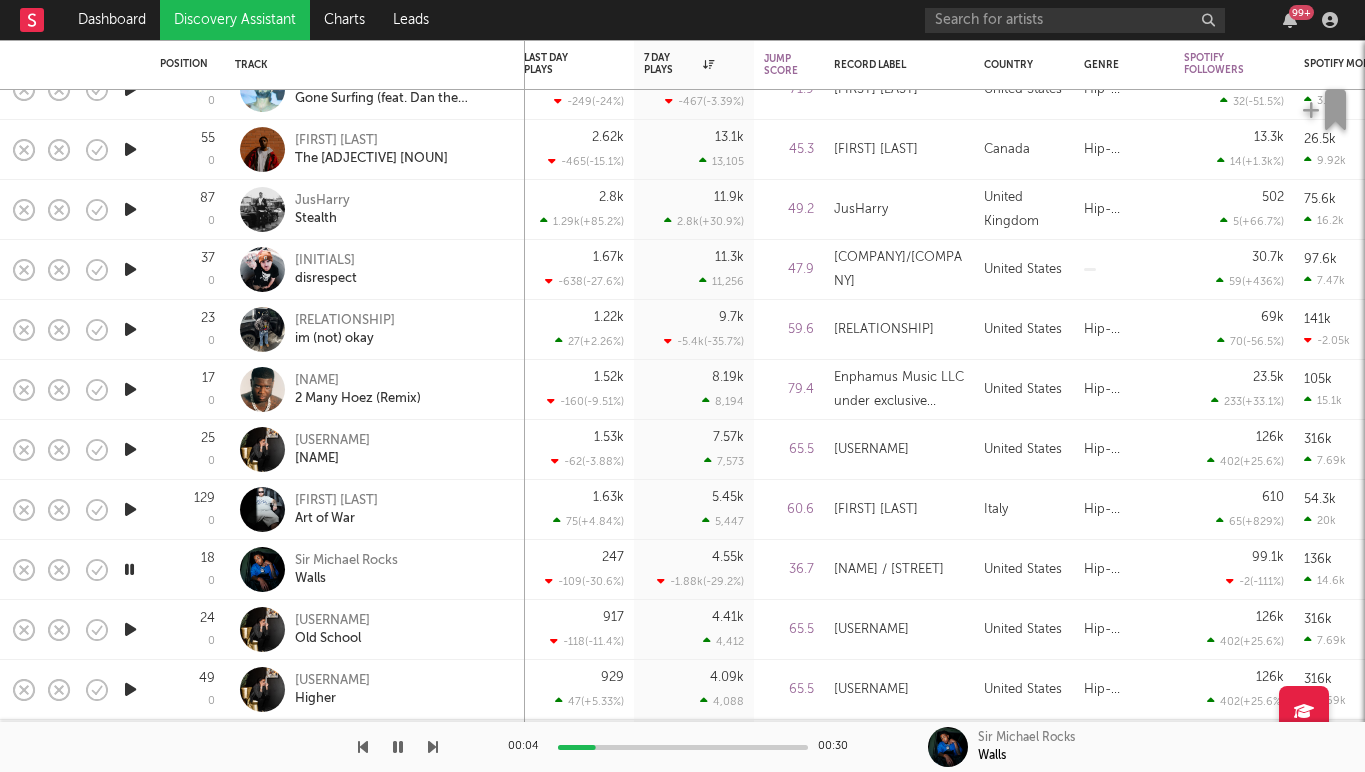 click at bounding box center [130, 329] 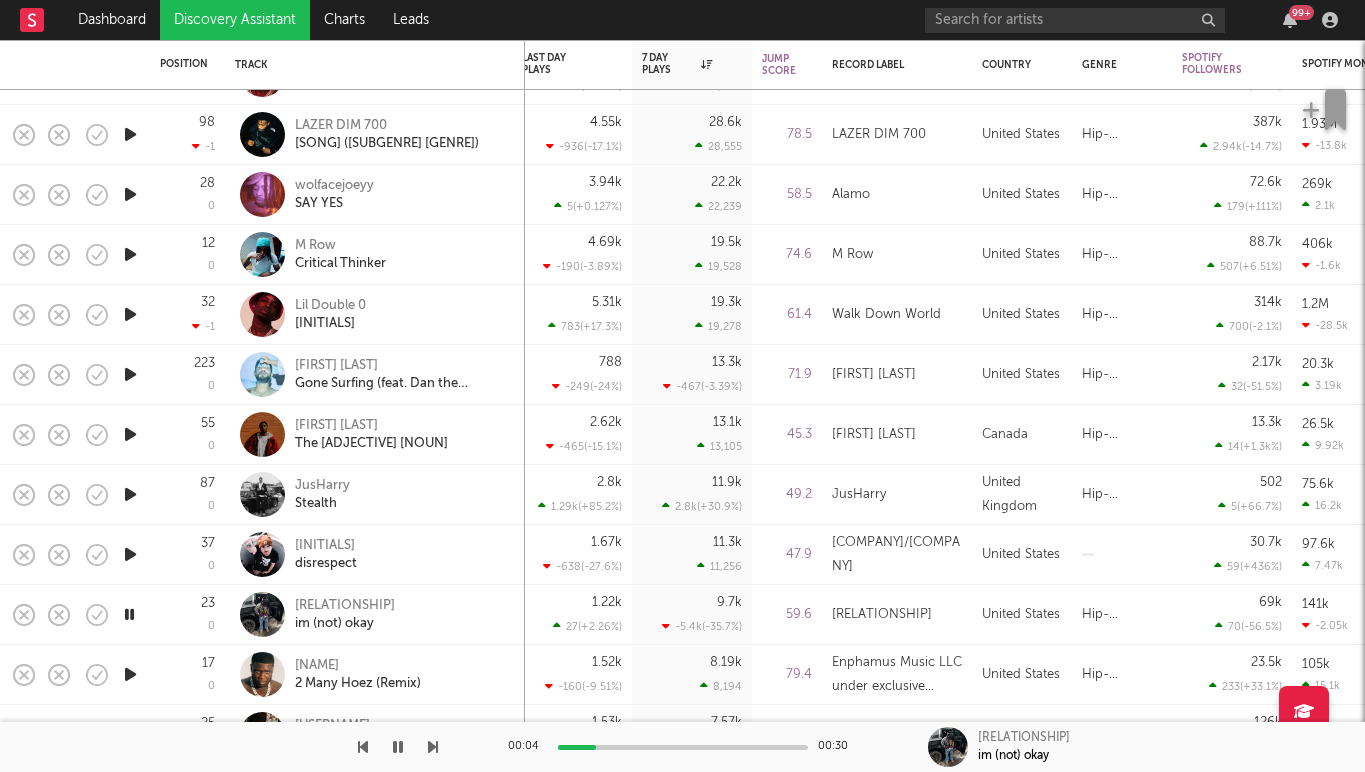 click at bounding box center (130, 434) 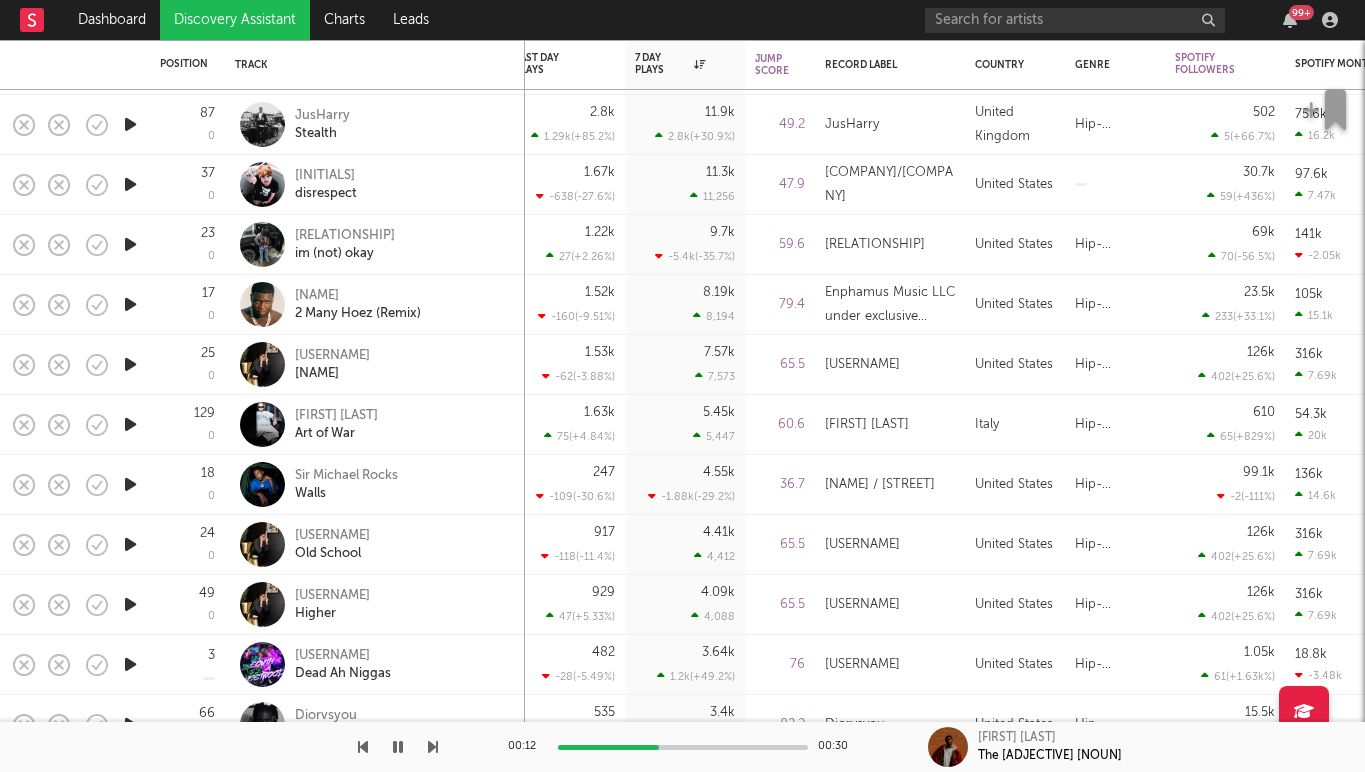 click at bounding box center (130, 484) 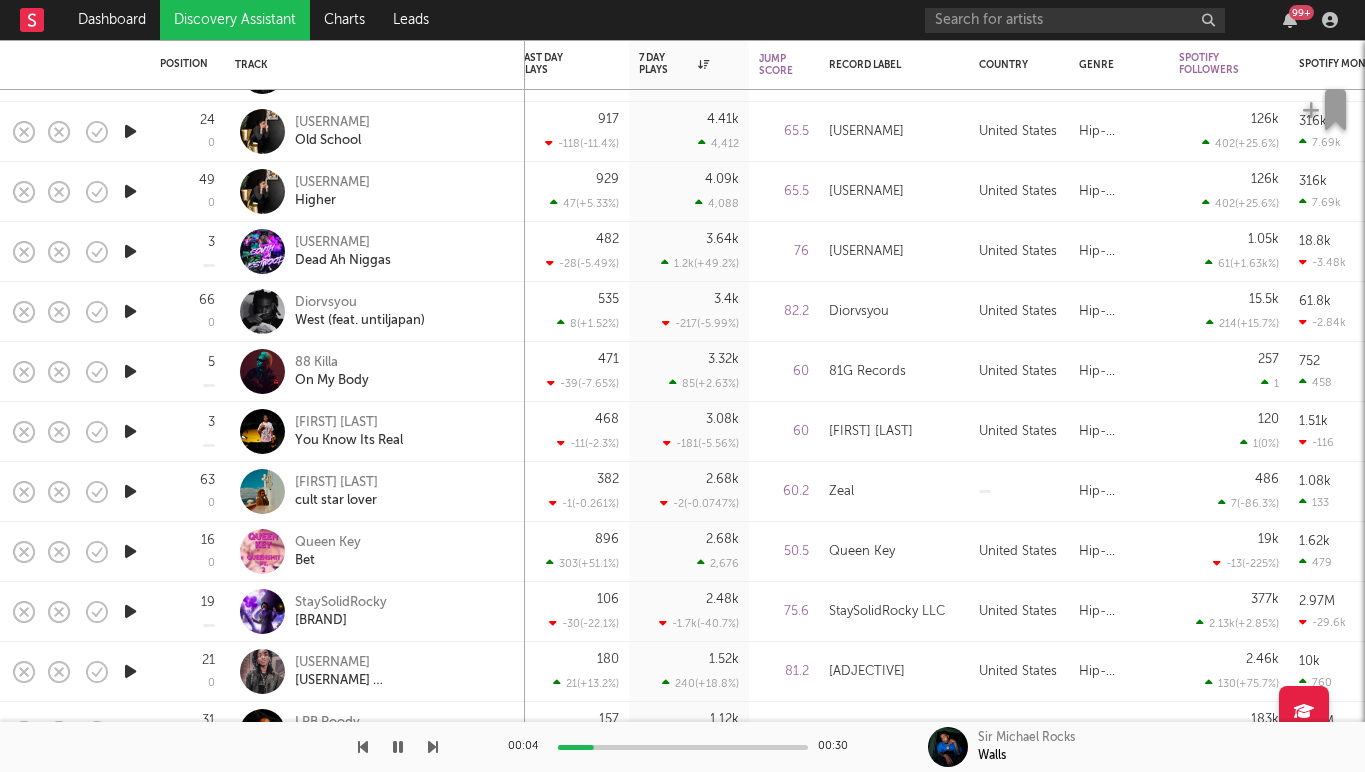 click at bounding box center [130, 191] 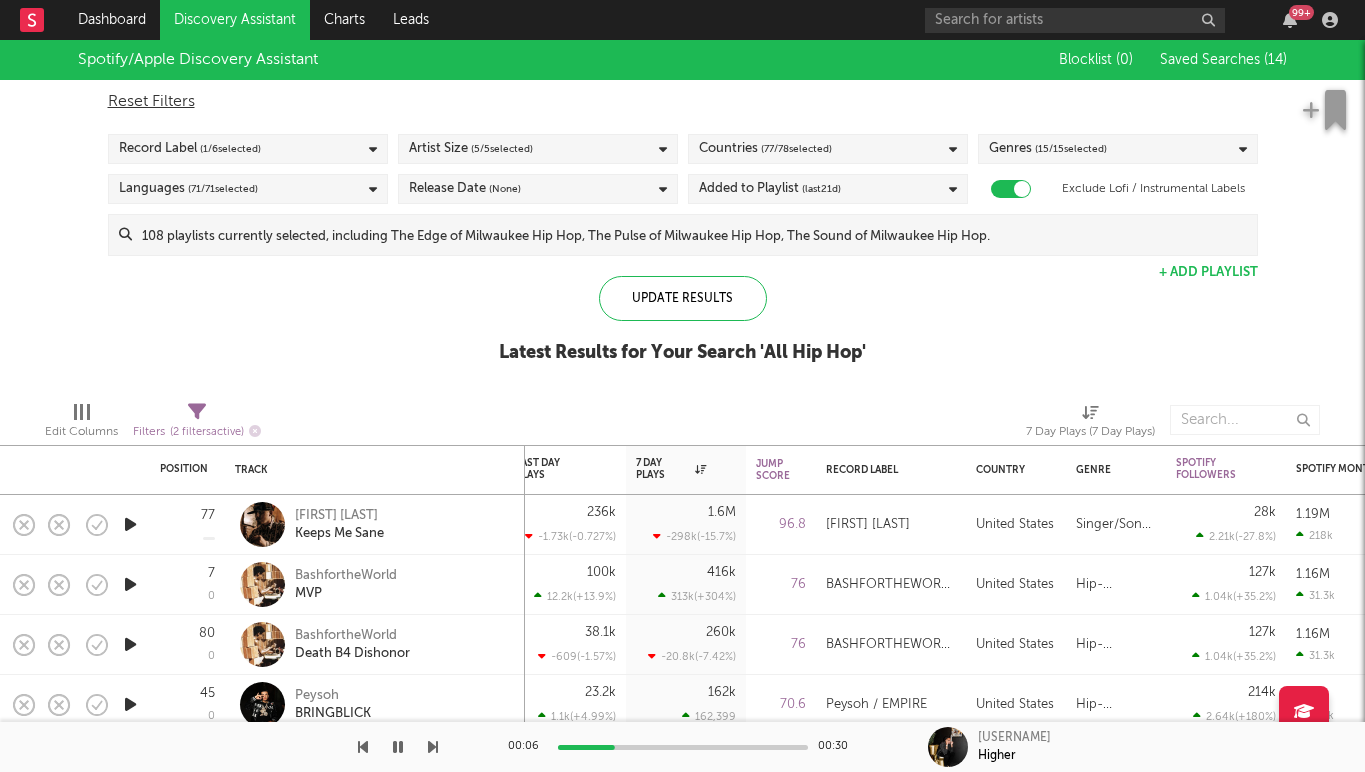 click on "Saved Searches   ( 14 )" at bounding box center (1220, 60) 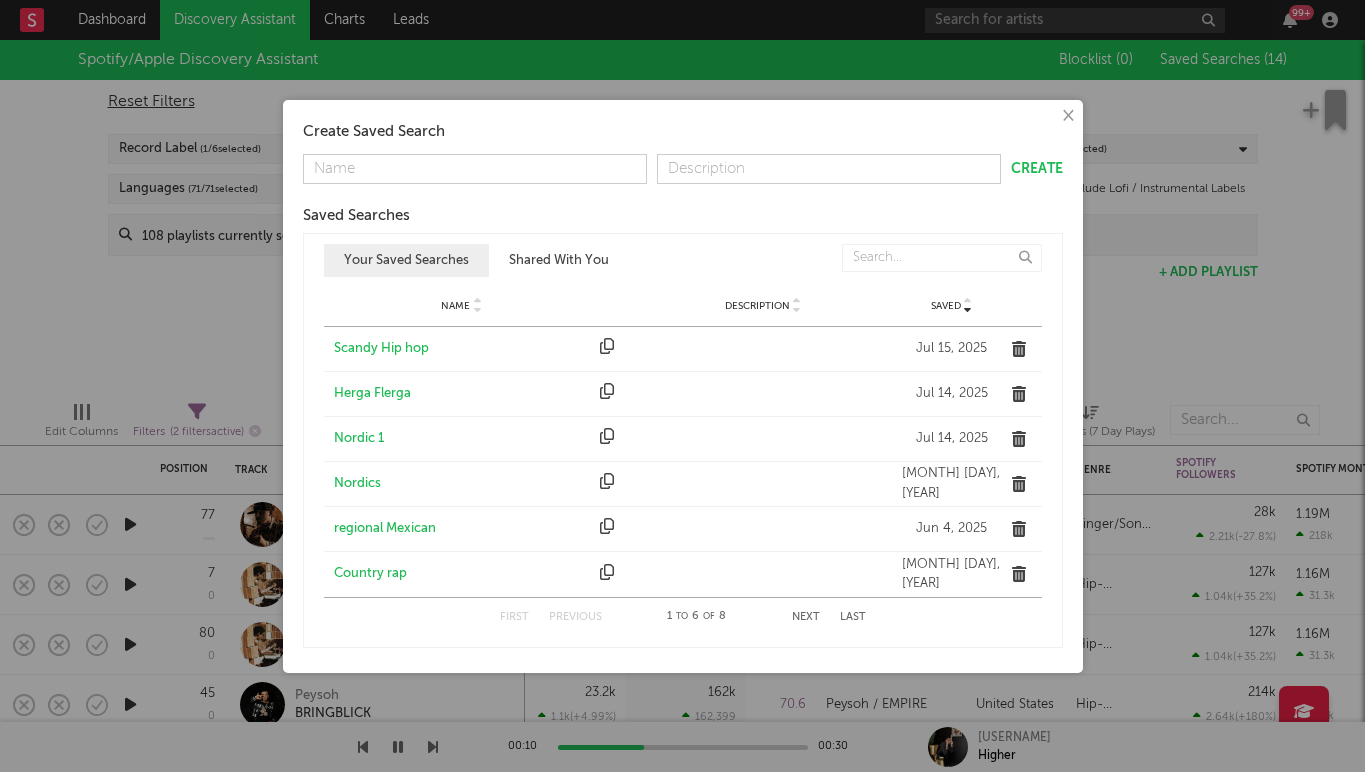 click on "Next" at bounding box center [806, 617] 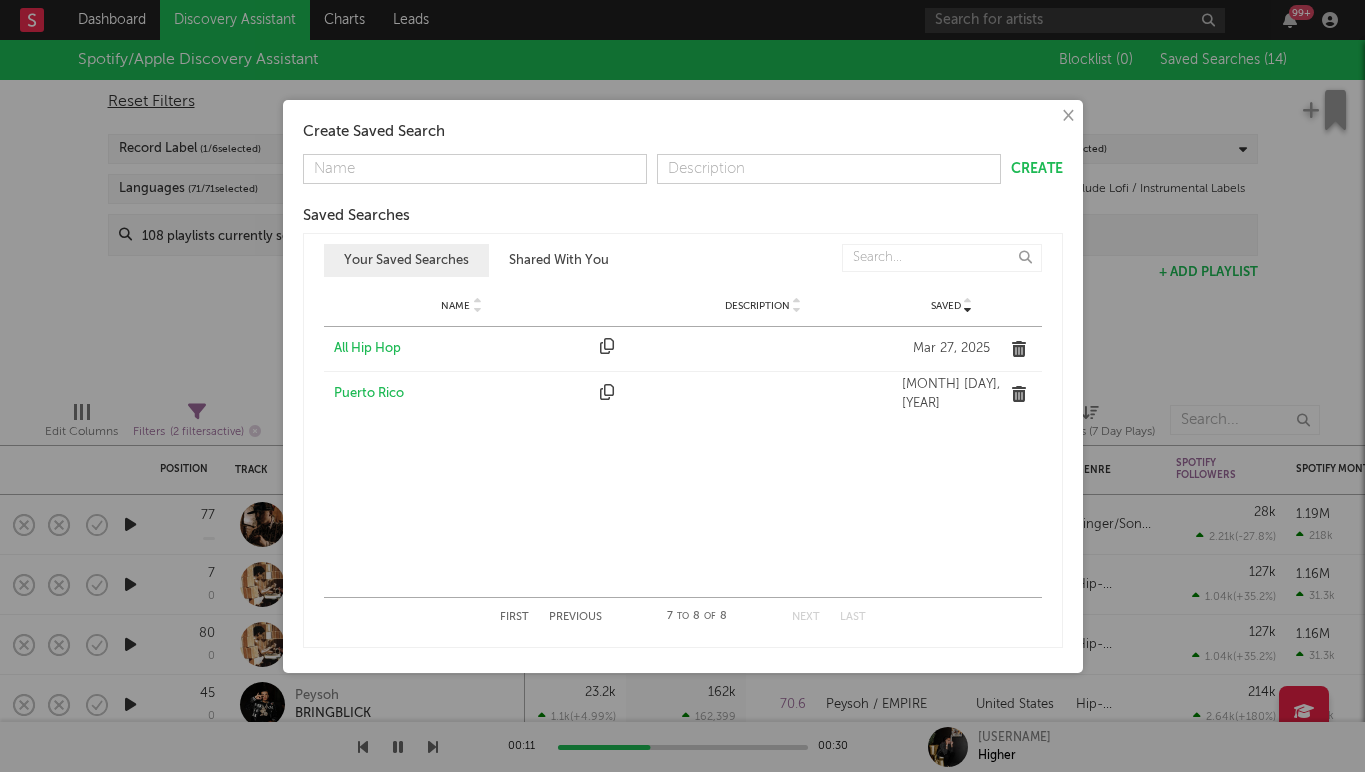 click on "Puerto Rico" at bounding box center [462, 394] 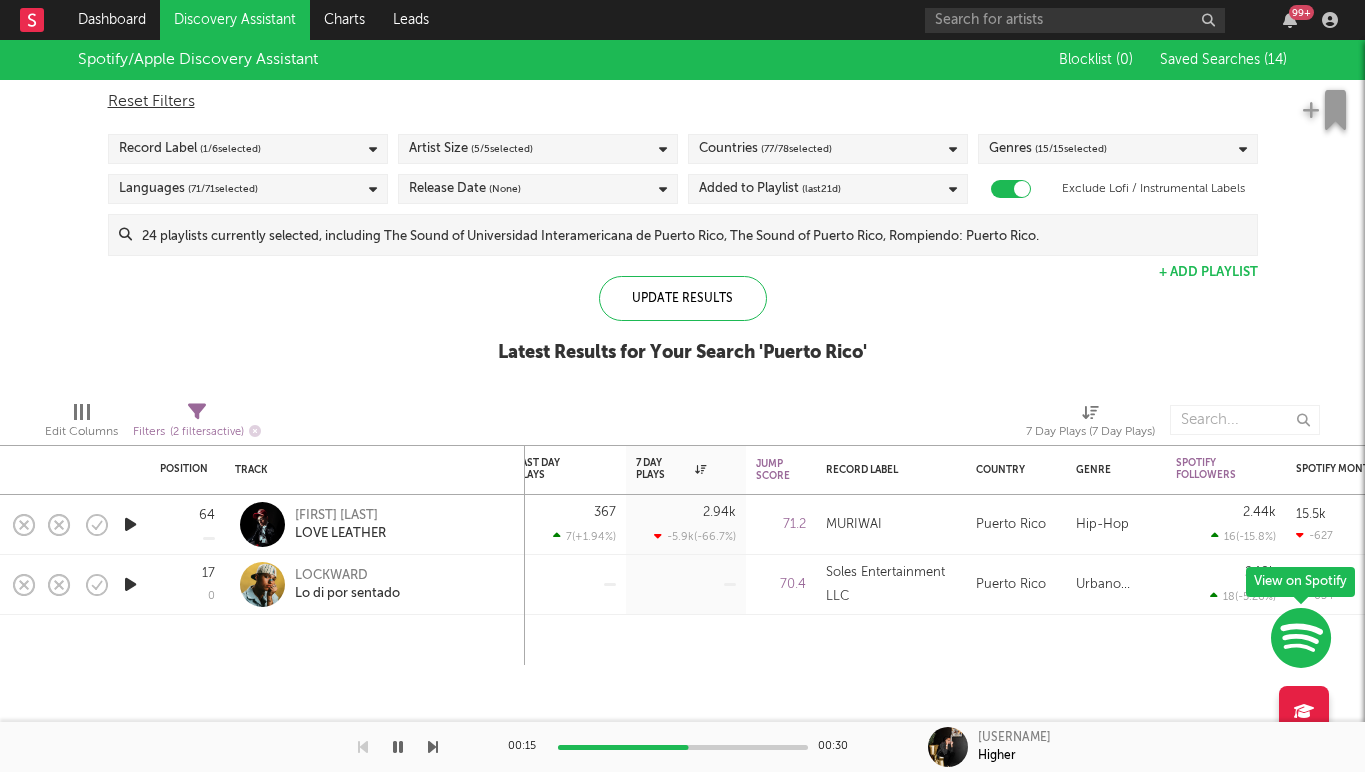 click at bounding box center (130, 584) 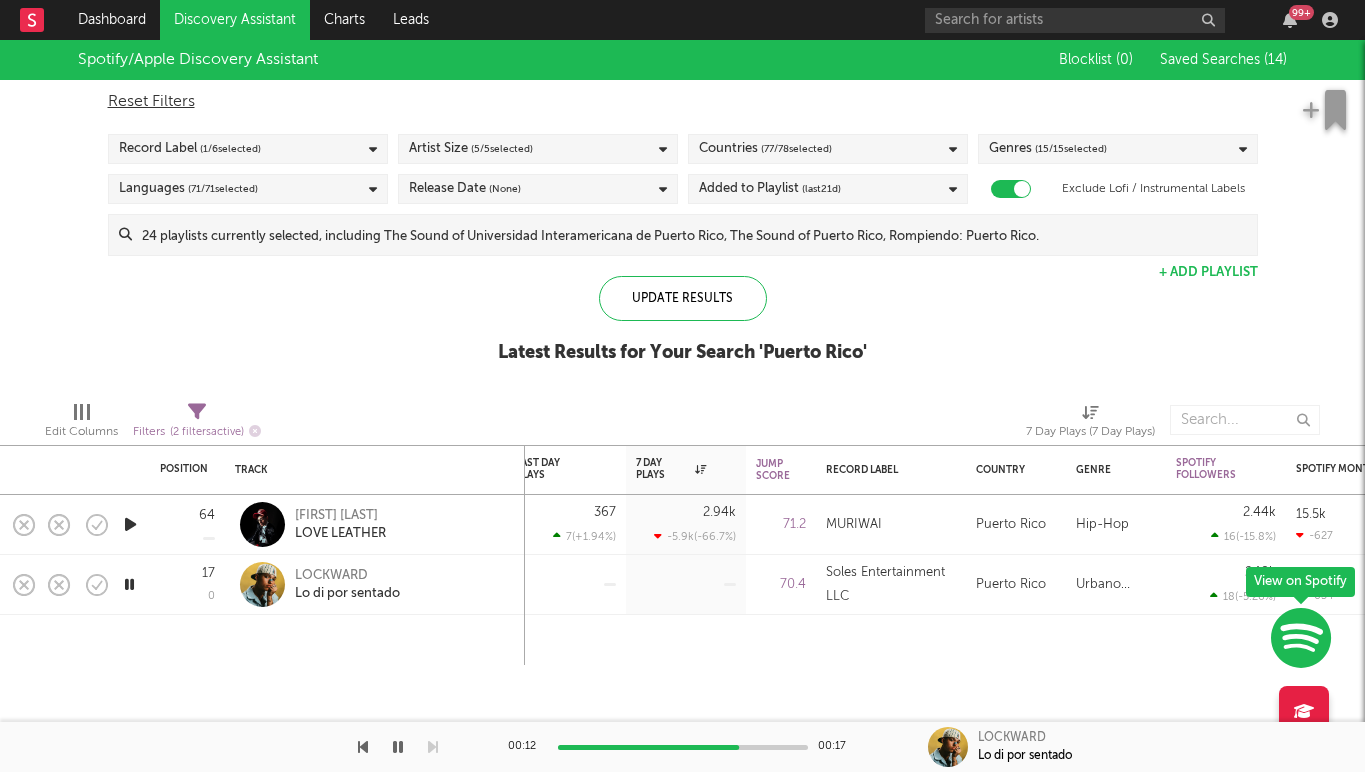 click at bounding box center (130, 524) 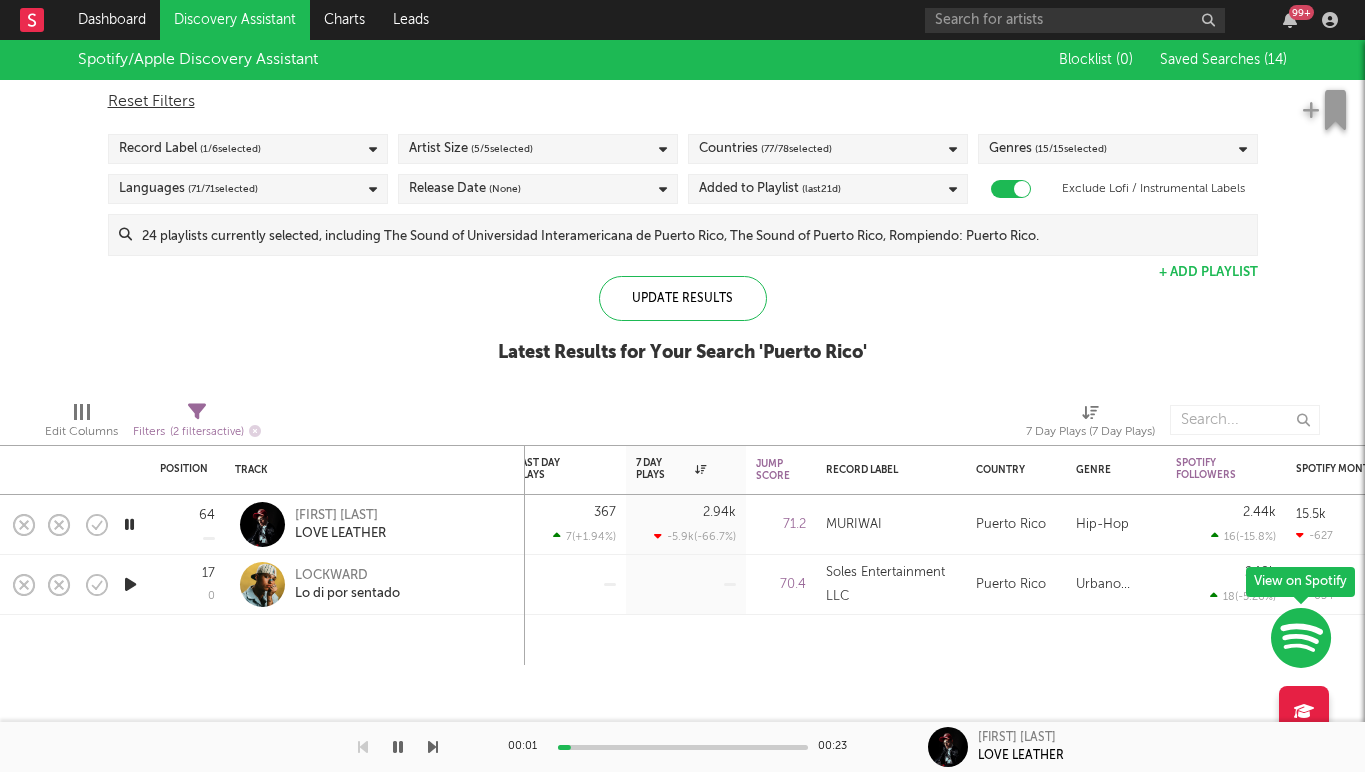 click on "Discovery Assistant" at bounding box center [235, 20] 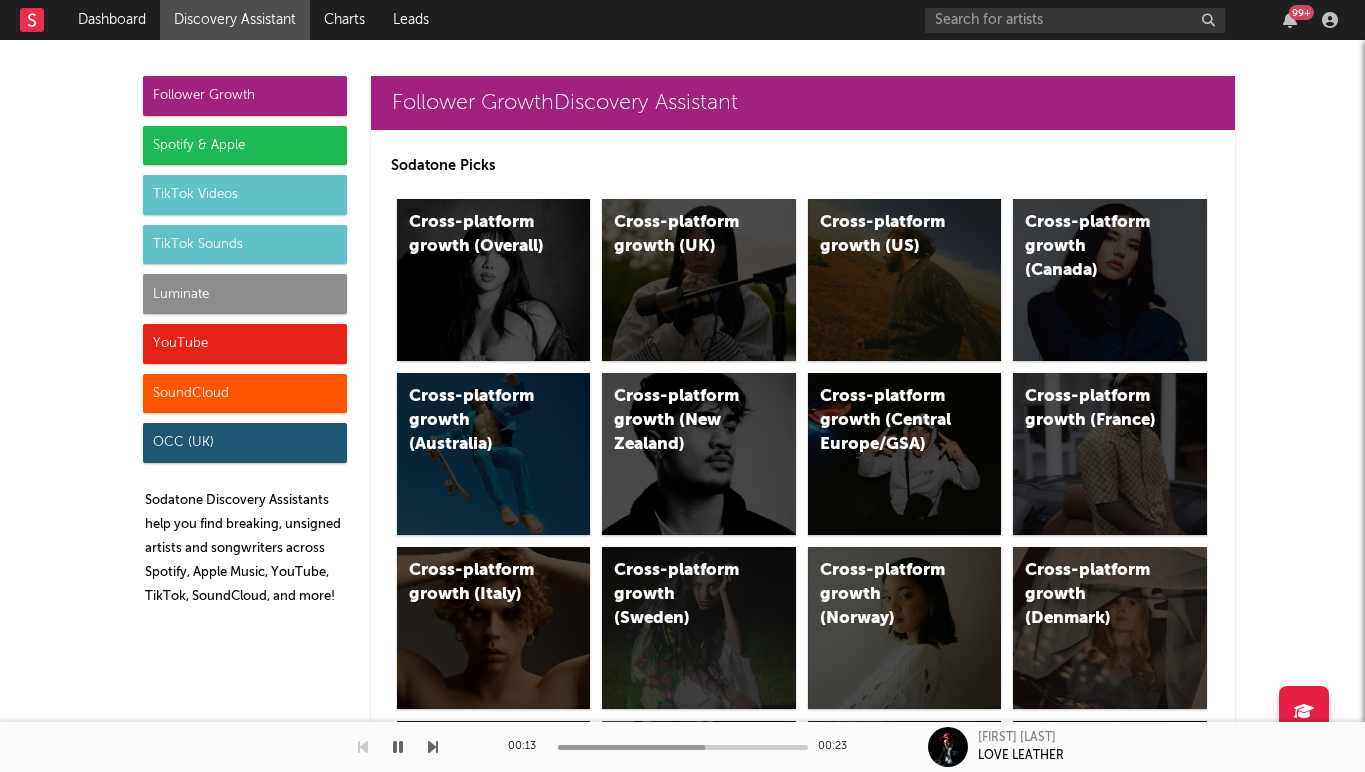 click on "Luminate" at bounding box center [245, 294] 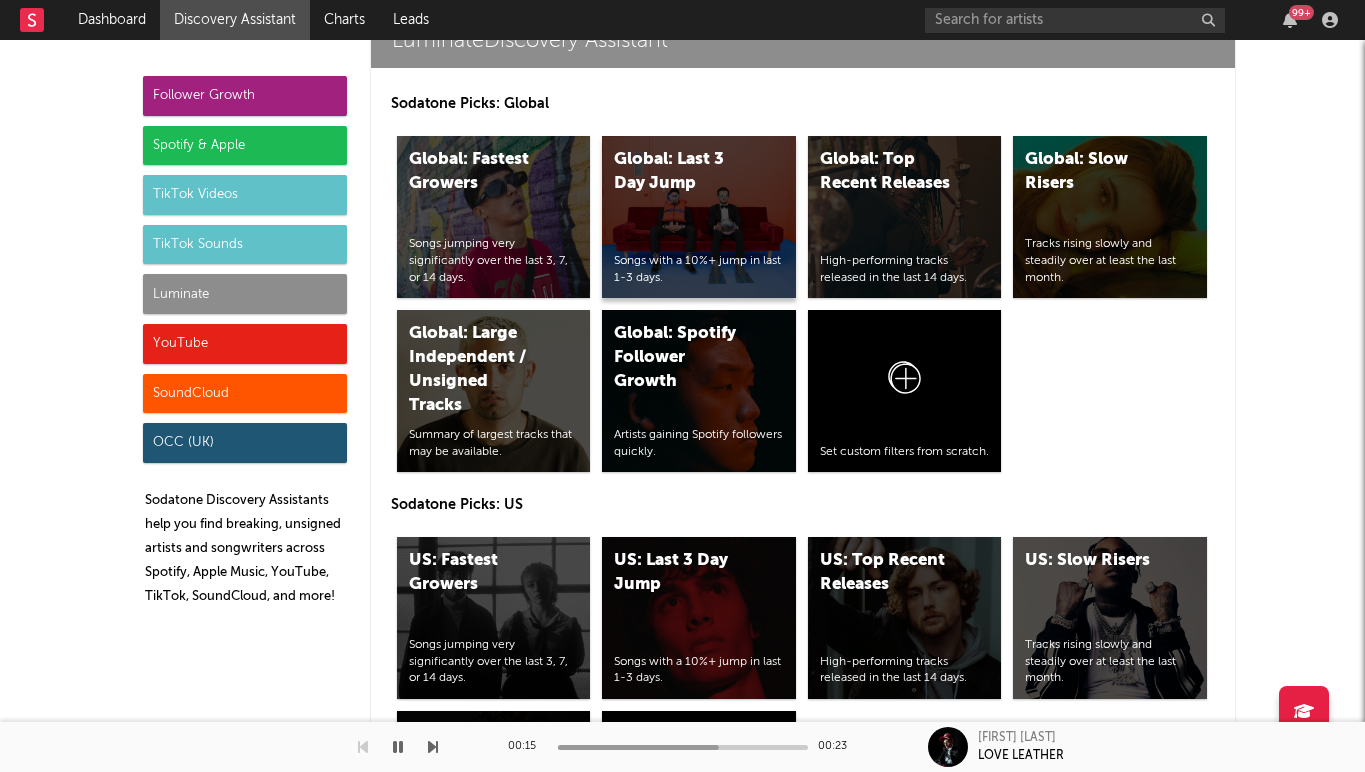 scroll, scrollTop: 9574, scrollLeft: 0, axis: vertical 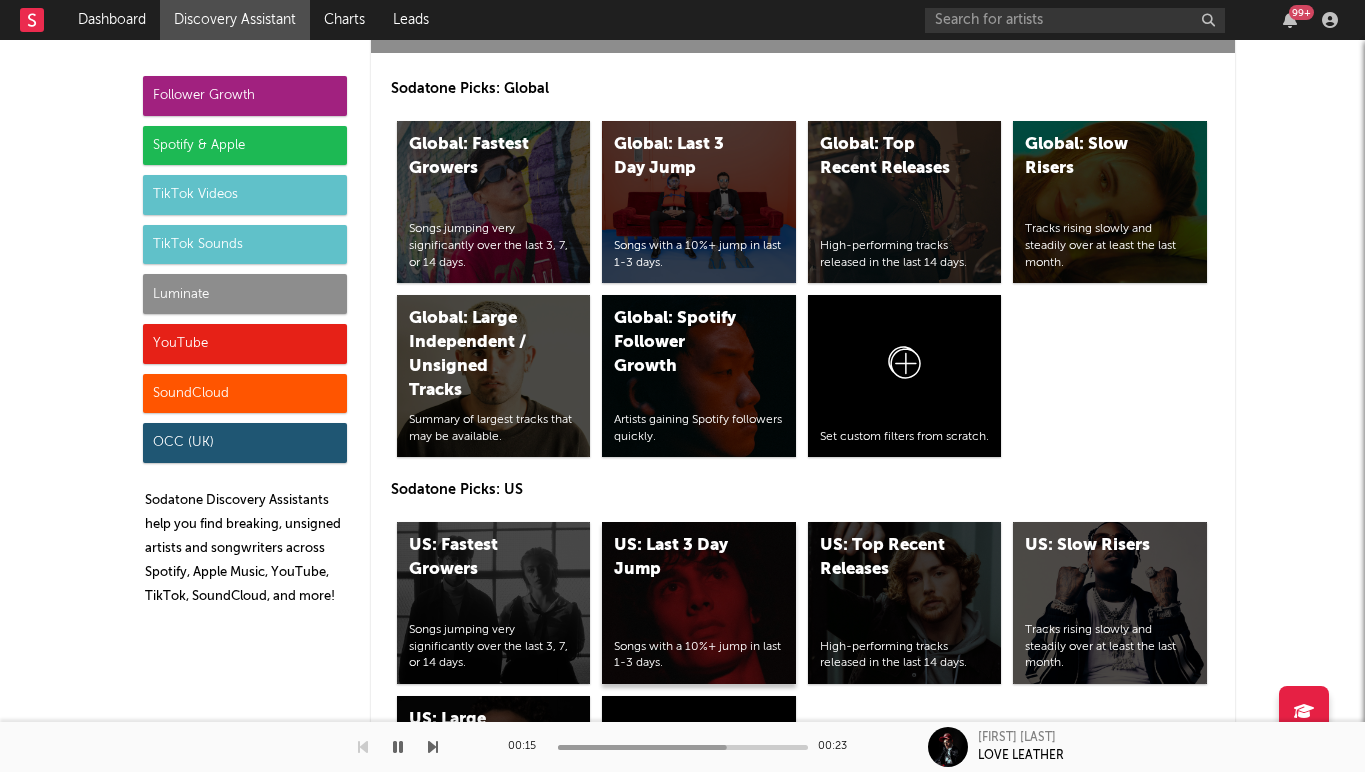 click on "US: Last 3 Day Jump Songs with a 10%+ jump in last 1-3 days." at bounding box center [699, 603] 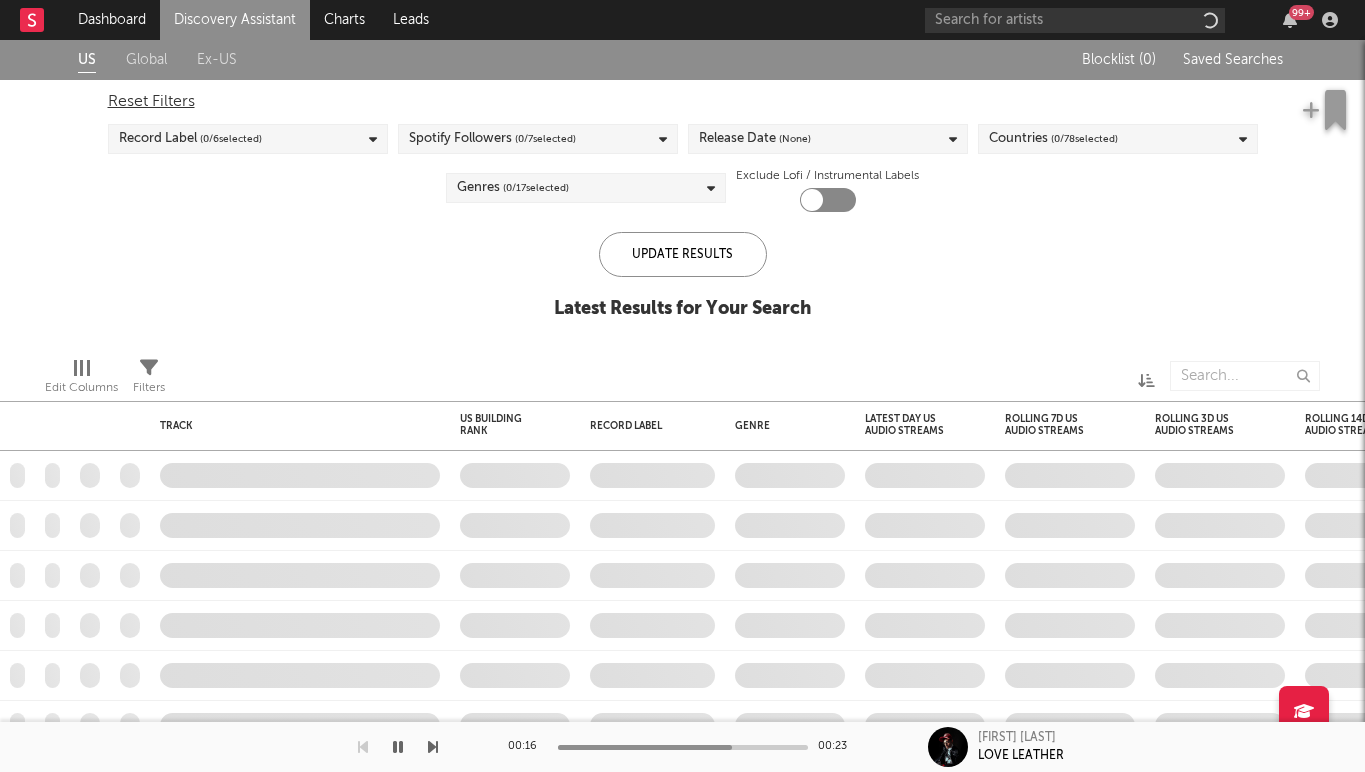 checkbox on "true" 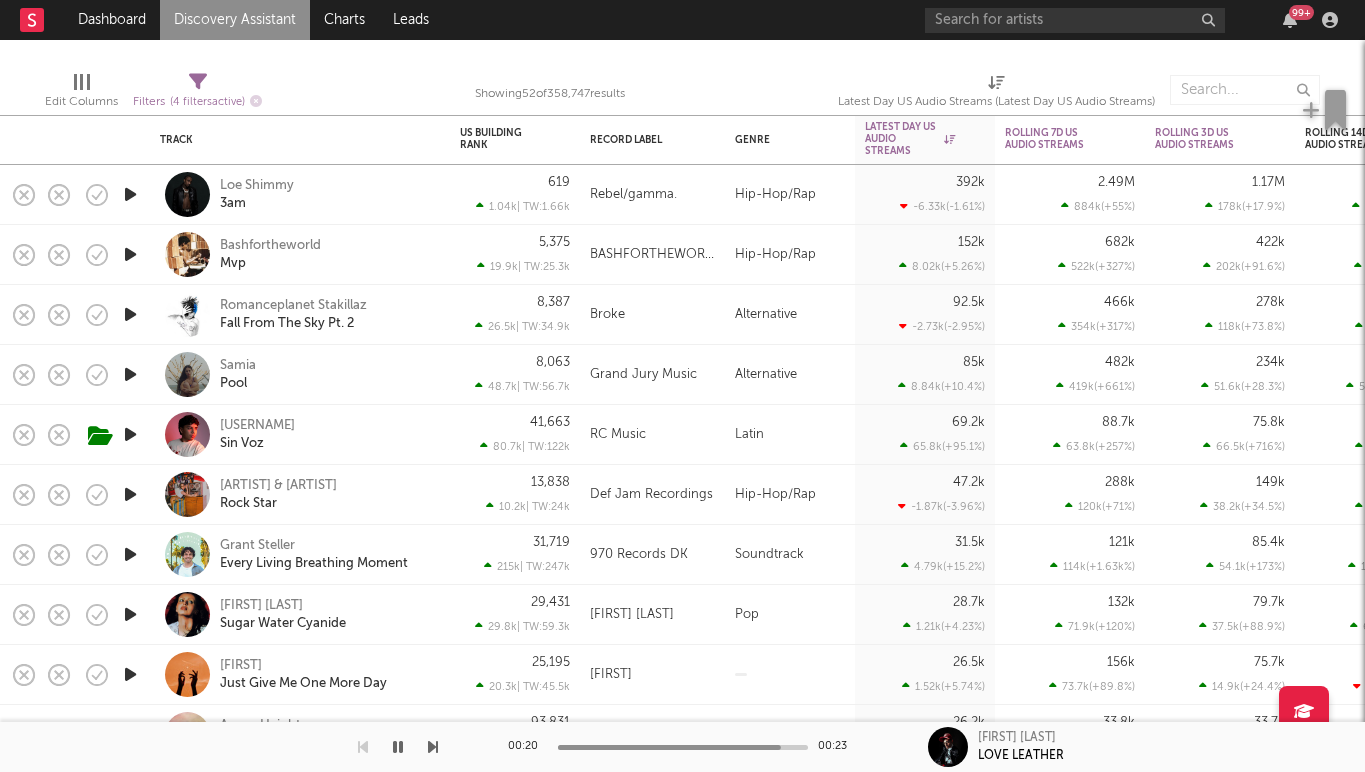 click at bounding box center [130, 314] 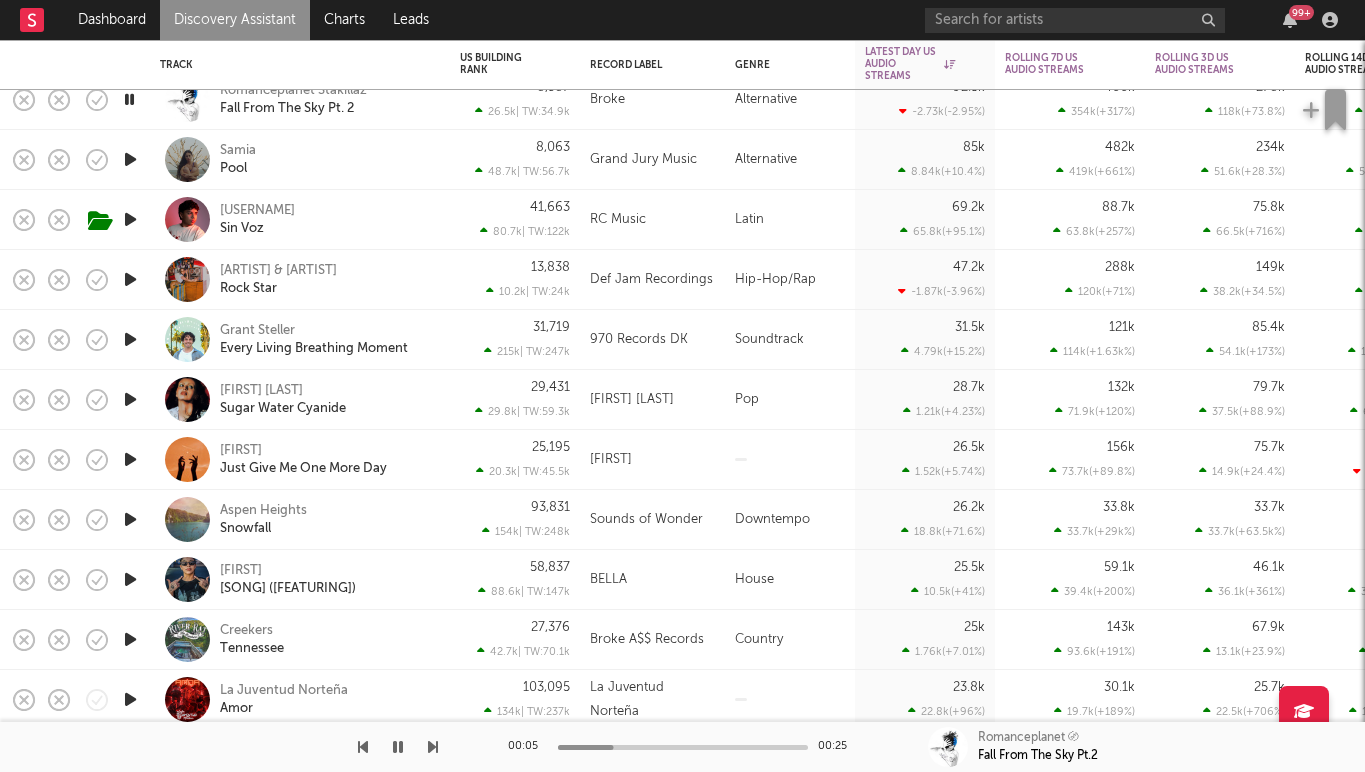 click at bounding box center (130, 519) 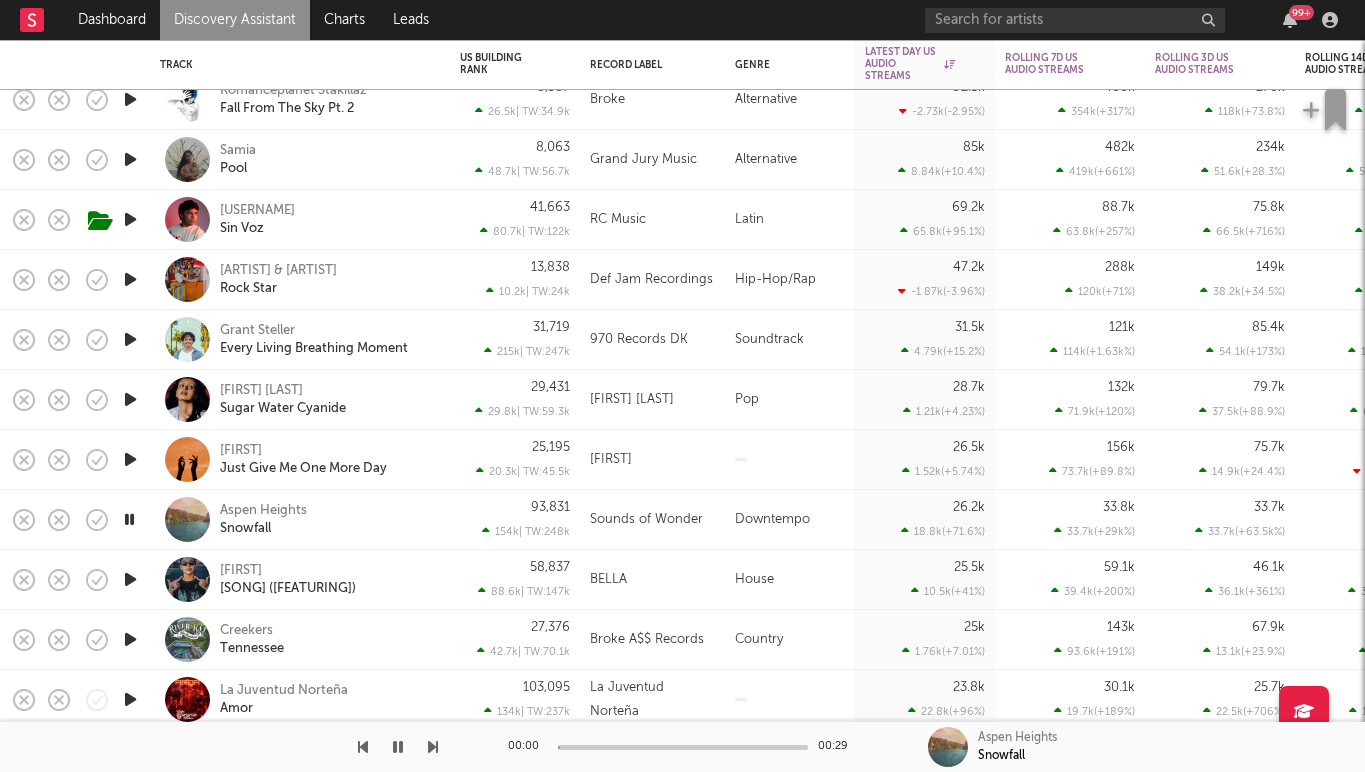click at bounding box center [130, 579] 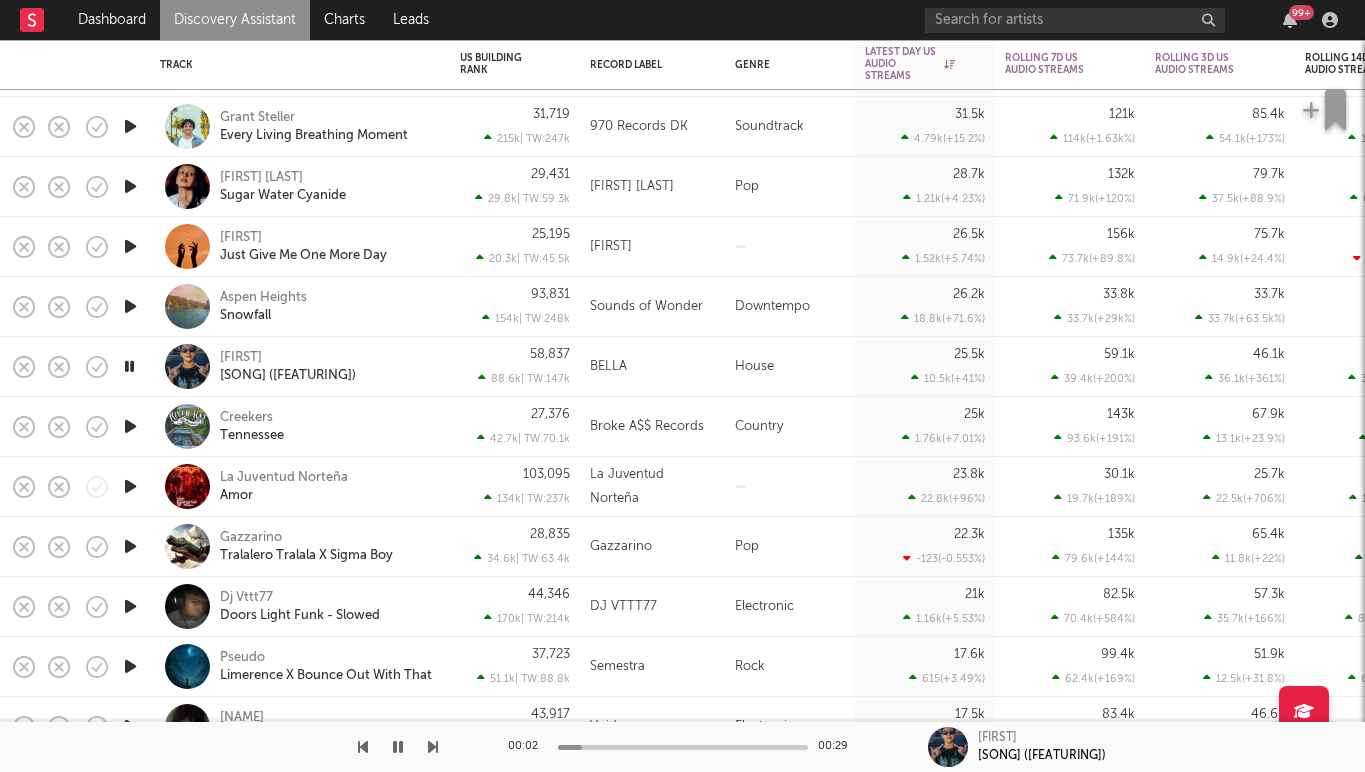 click at bounding box center [130, 426] 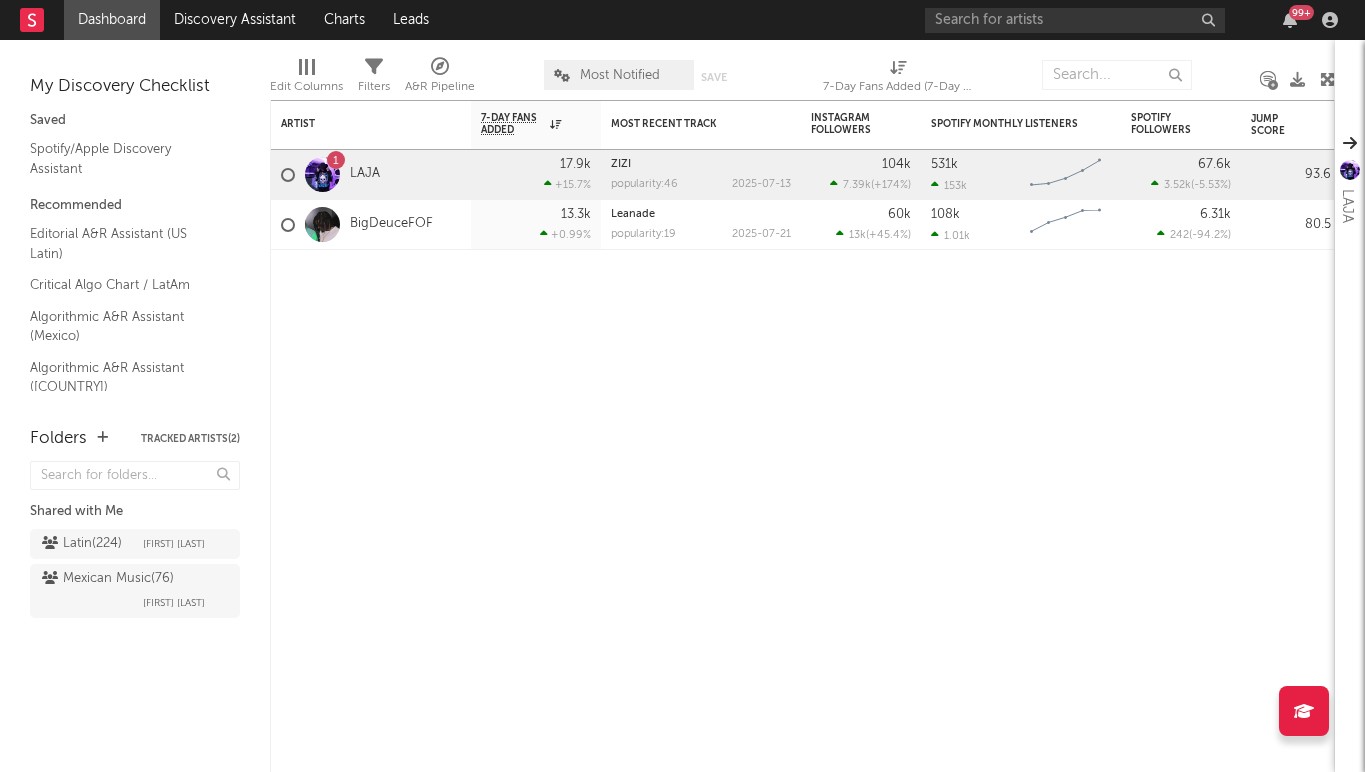scroll, scrollTop: 0, scrollLeft: 0, axis: both 